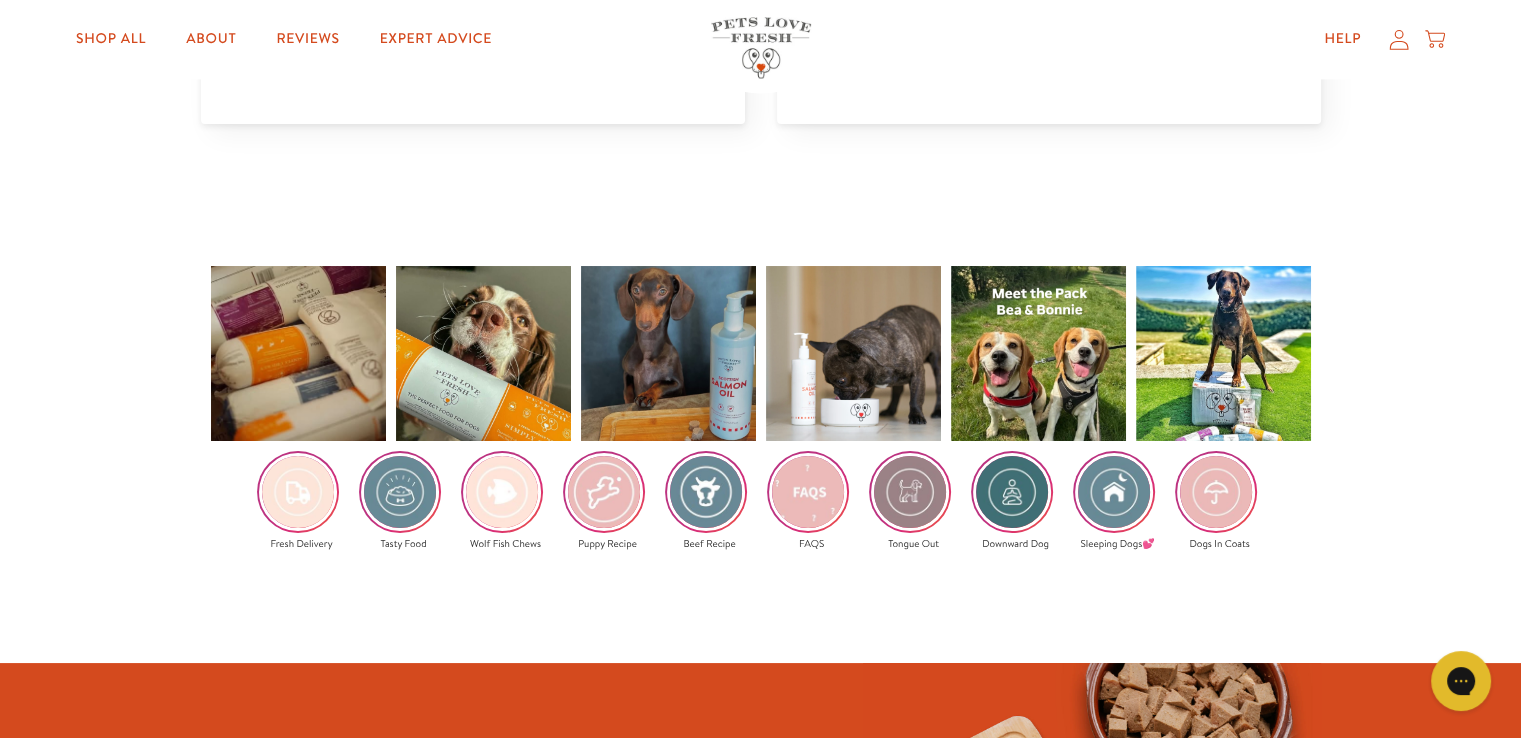 scroll, scrollTop: 3000, scrollLeft: 0, axis: vertical 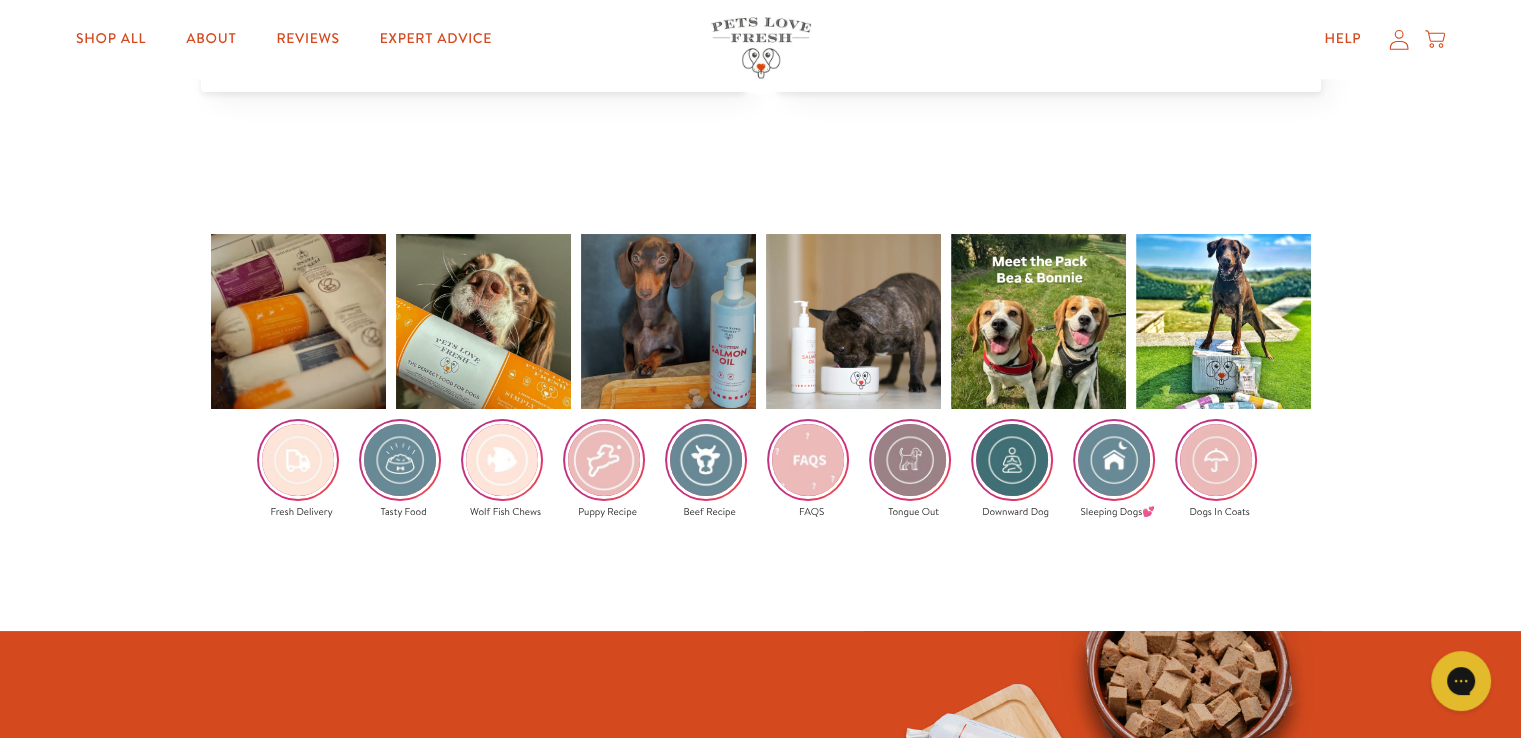 click at bounding box center [808, 460] 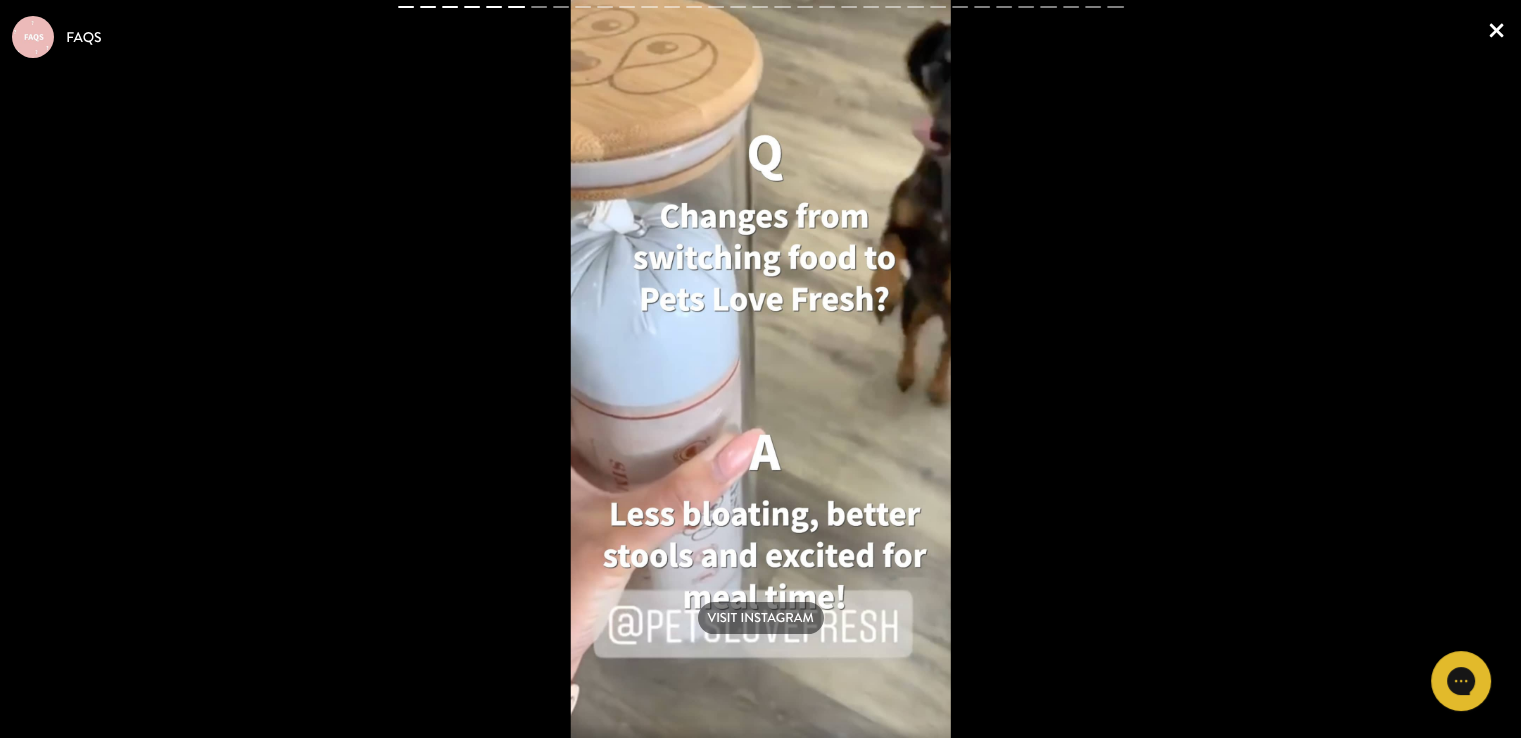 scroll, scrollTop: 3916, scrollLeft: 0, axis: vertical 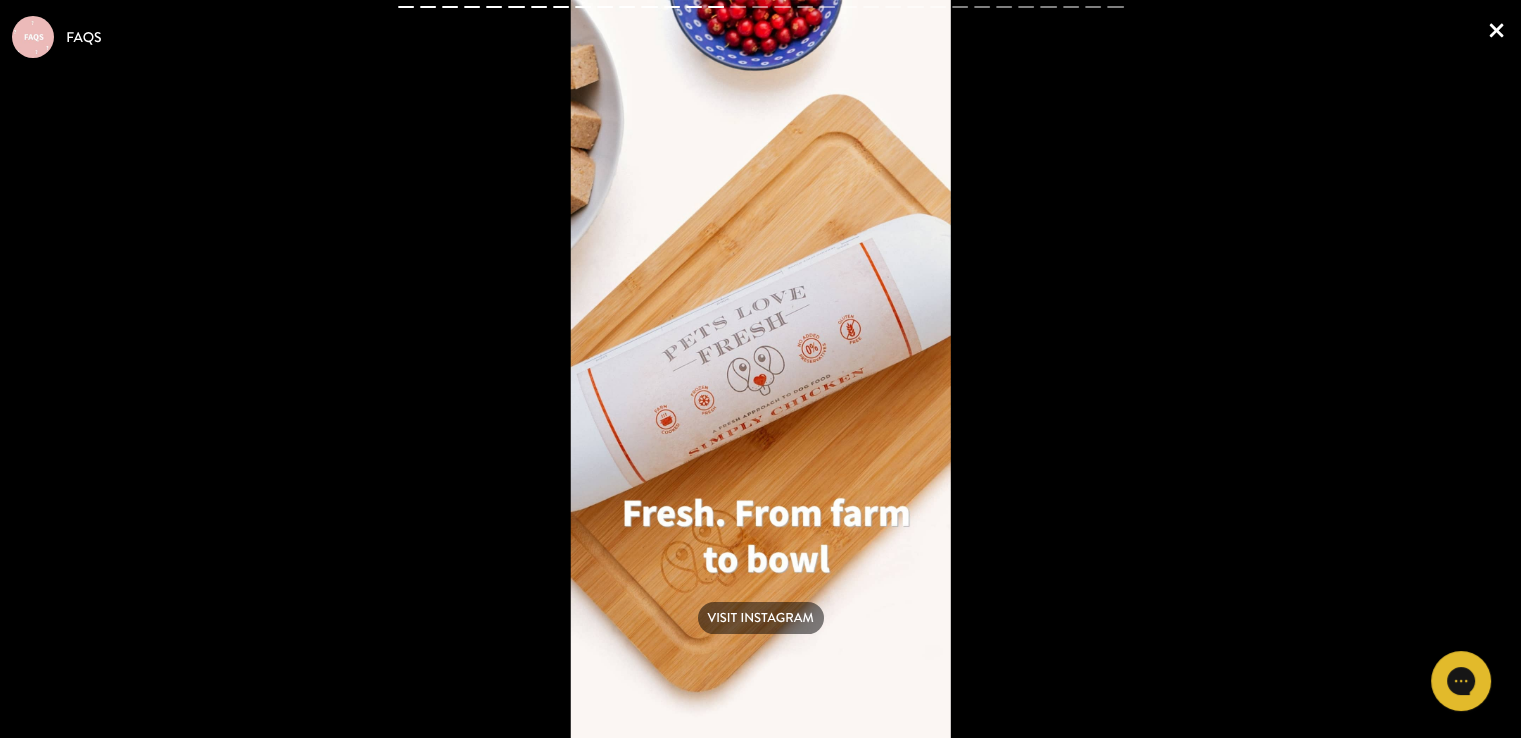 click on "Visit Instagram
Visit Instagram
Visit Instagram
Visit Instagram
Visit Instagram
Visit Instagram
Visit Instagram" at bounding box center [760, 369] 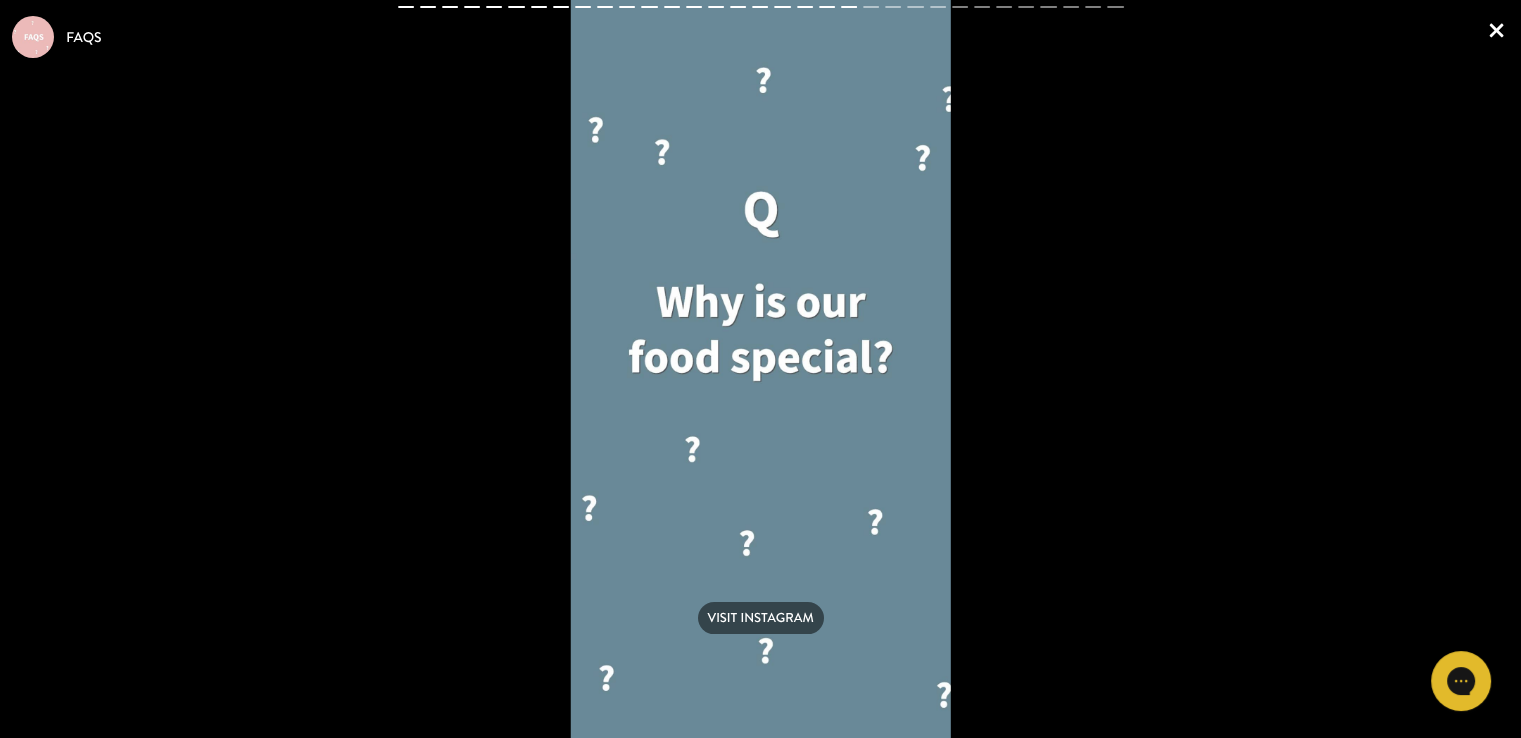 click on "Visit Instagram" at bounding box center (760, 618) 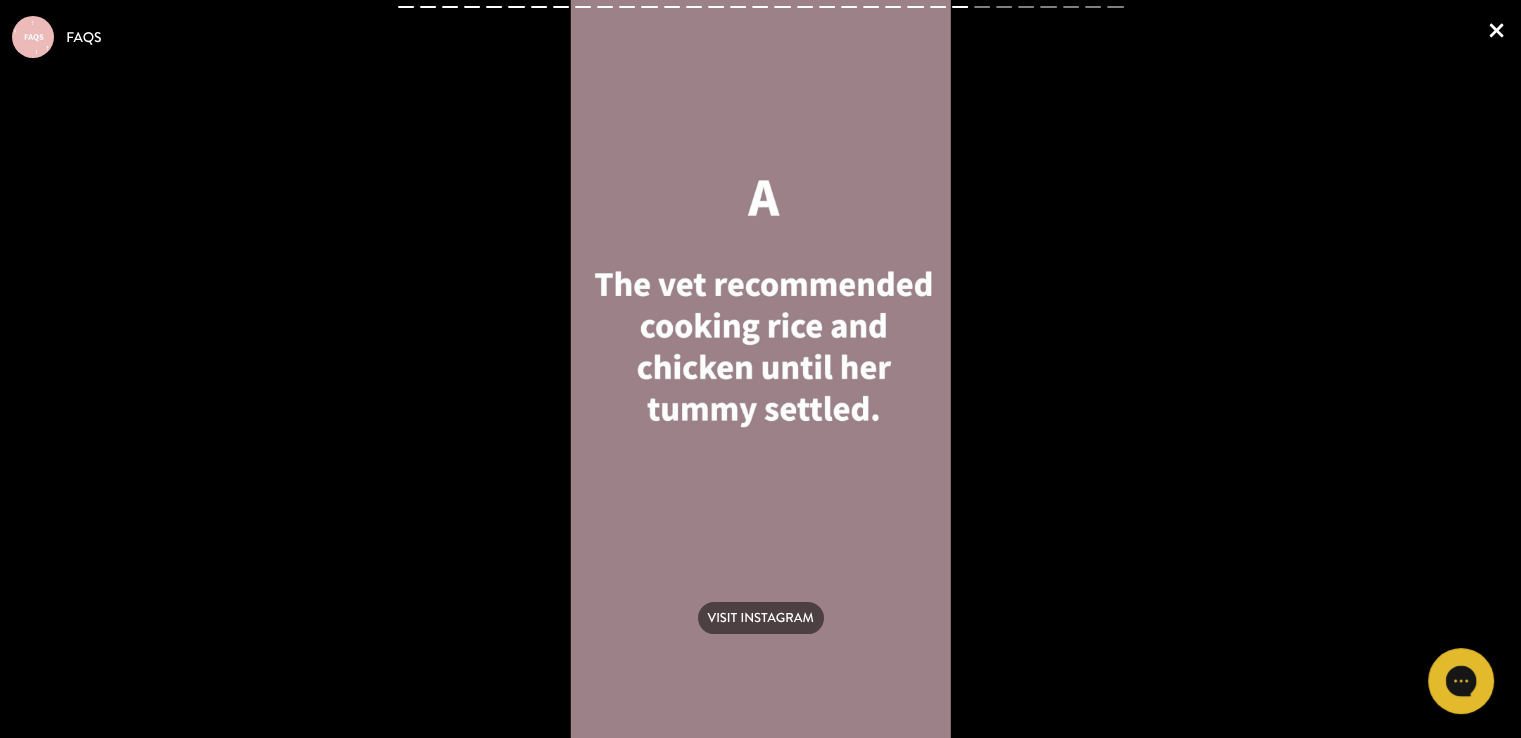 click 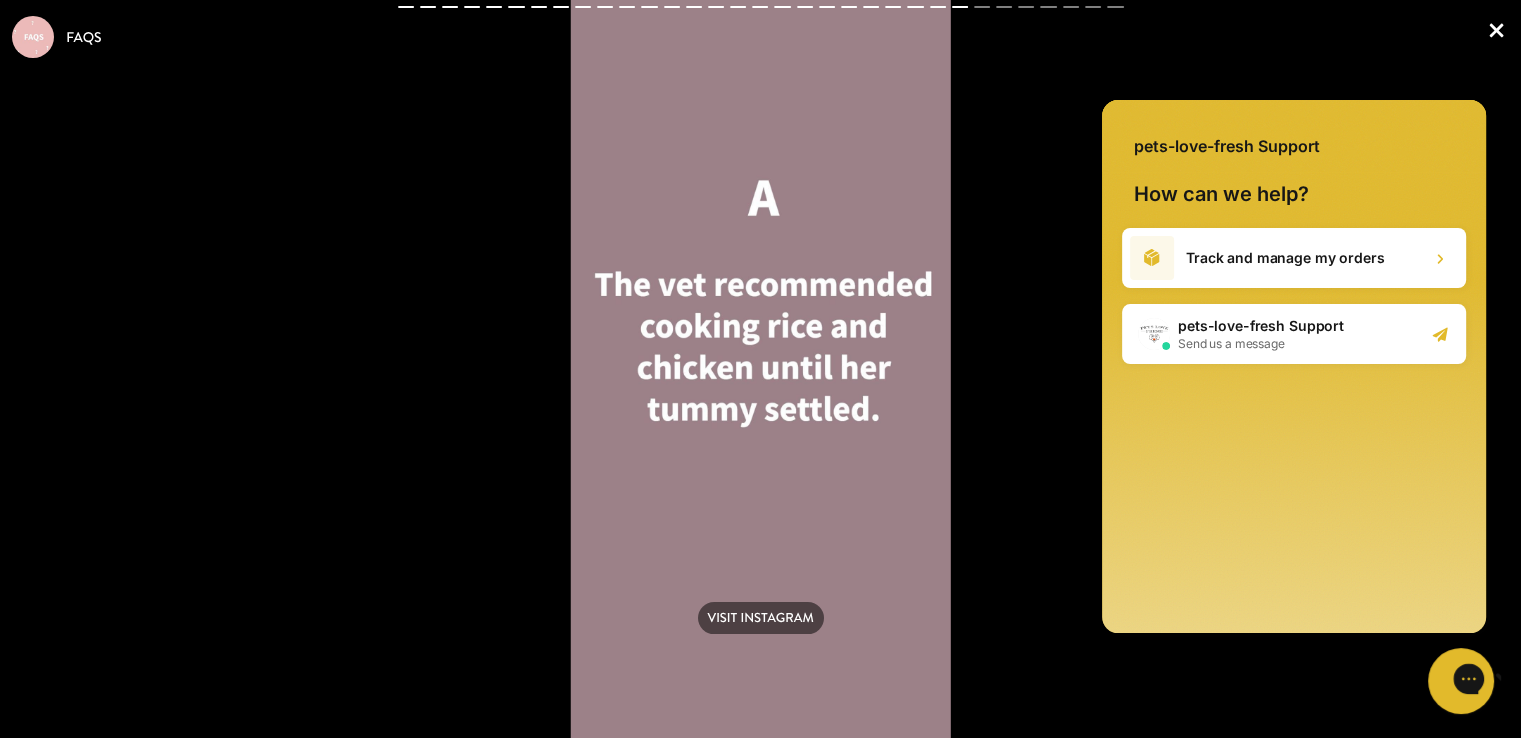 scroll, scrollTop: 0, scrollLeft: 0, axis: both 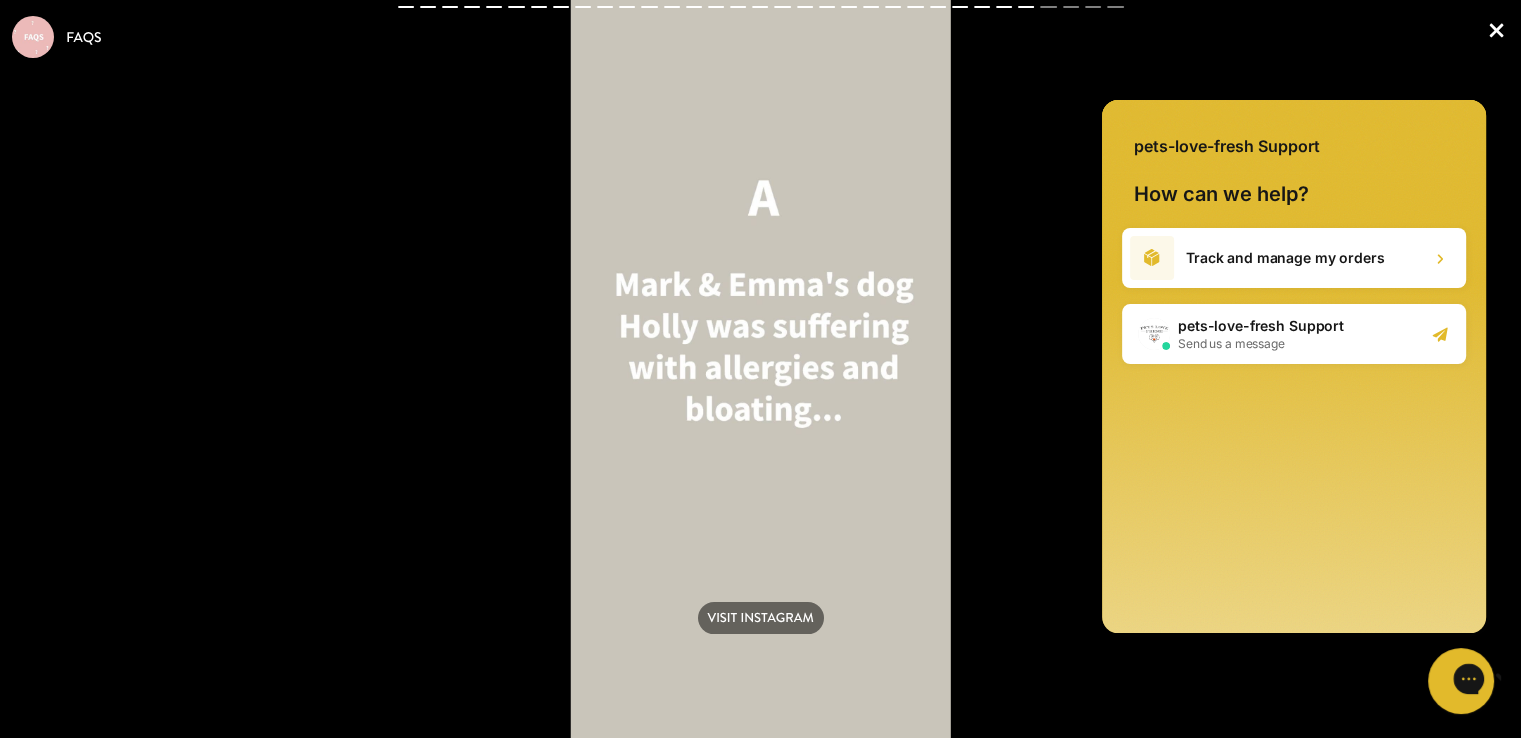 click 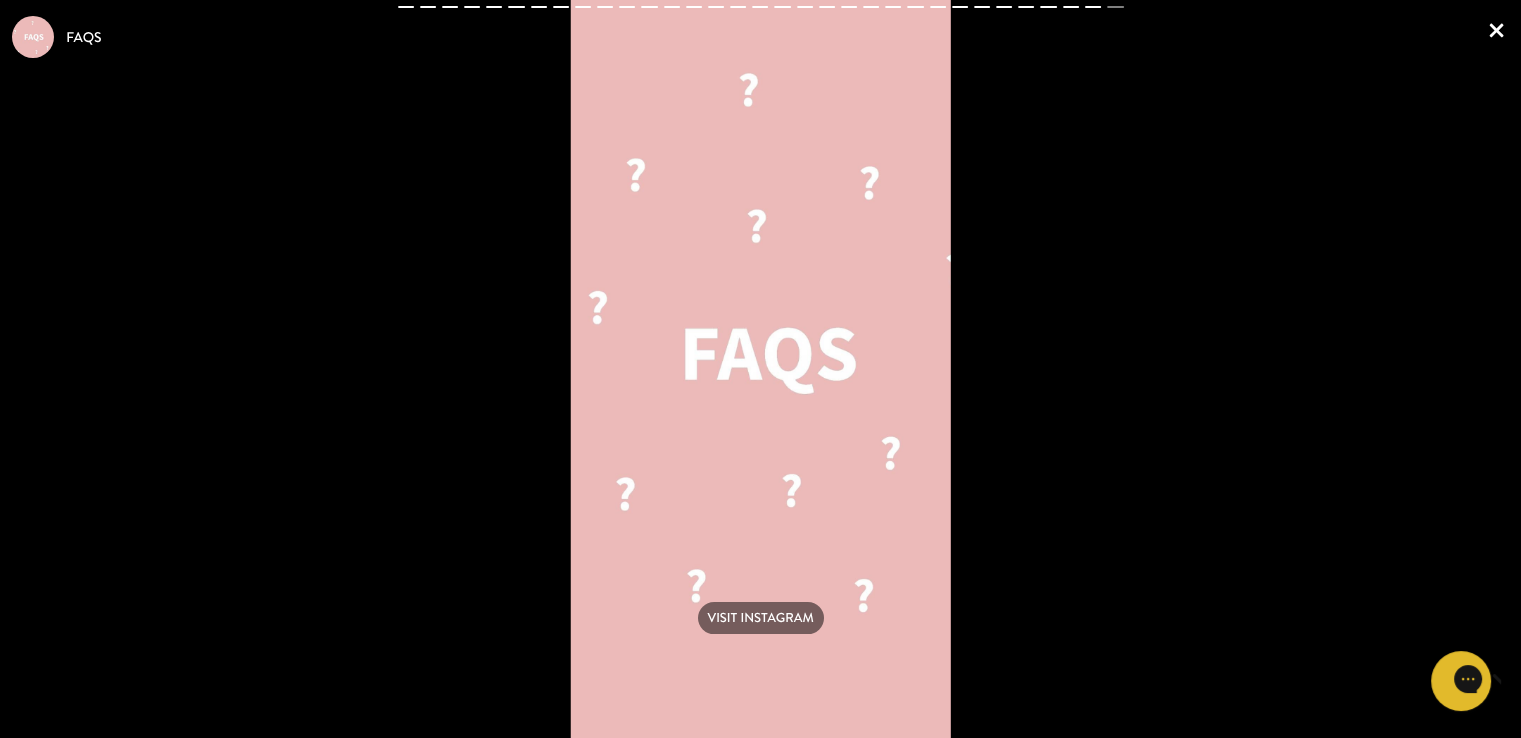 click on "×" at bounding box center (1496, 29) 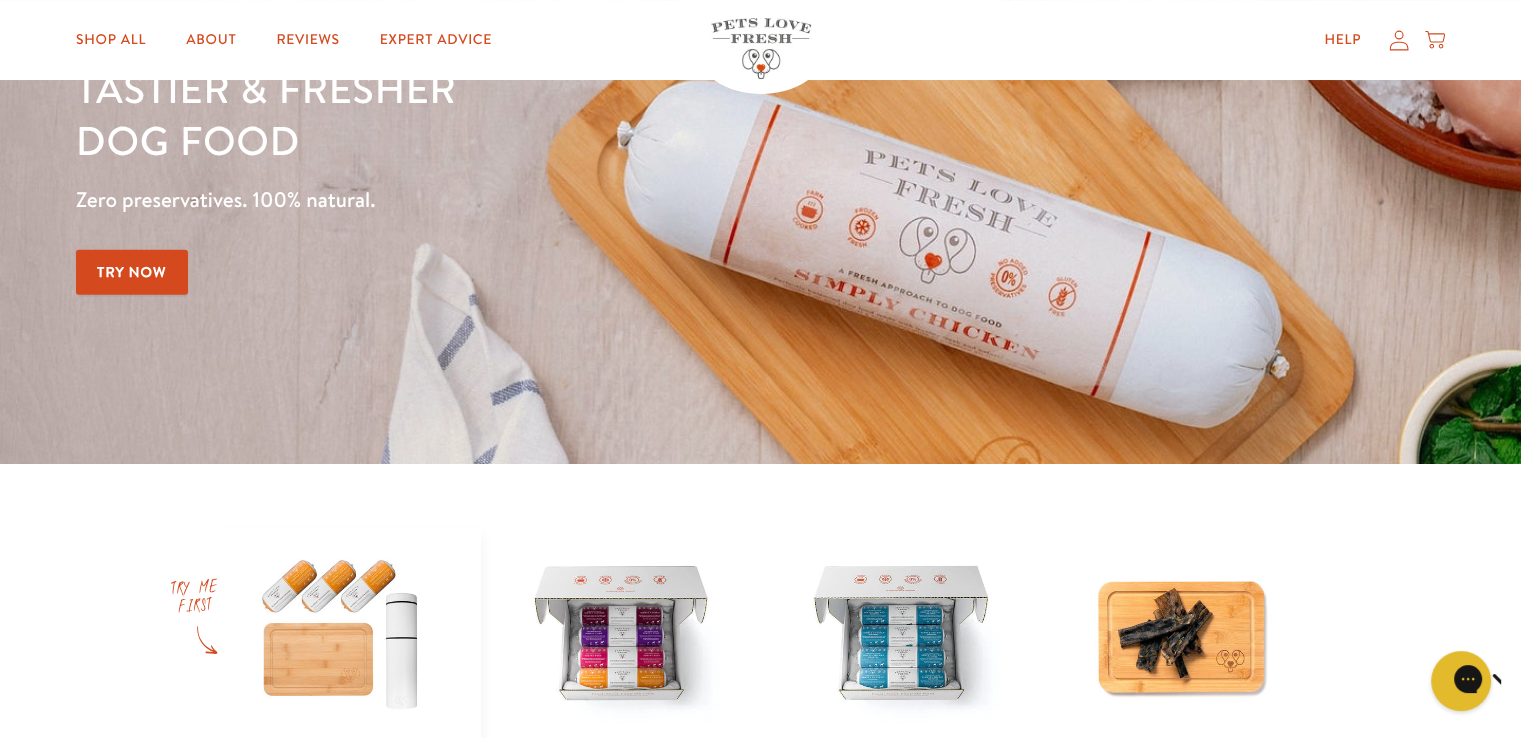 scroll, scrollTop: 200, scrollLeft: 0, axis: vertical 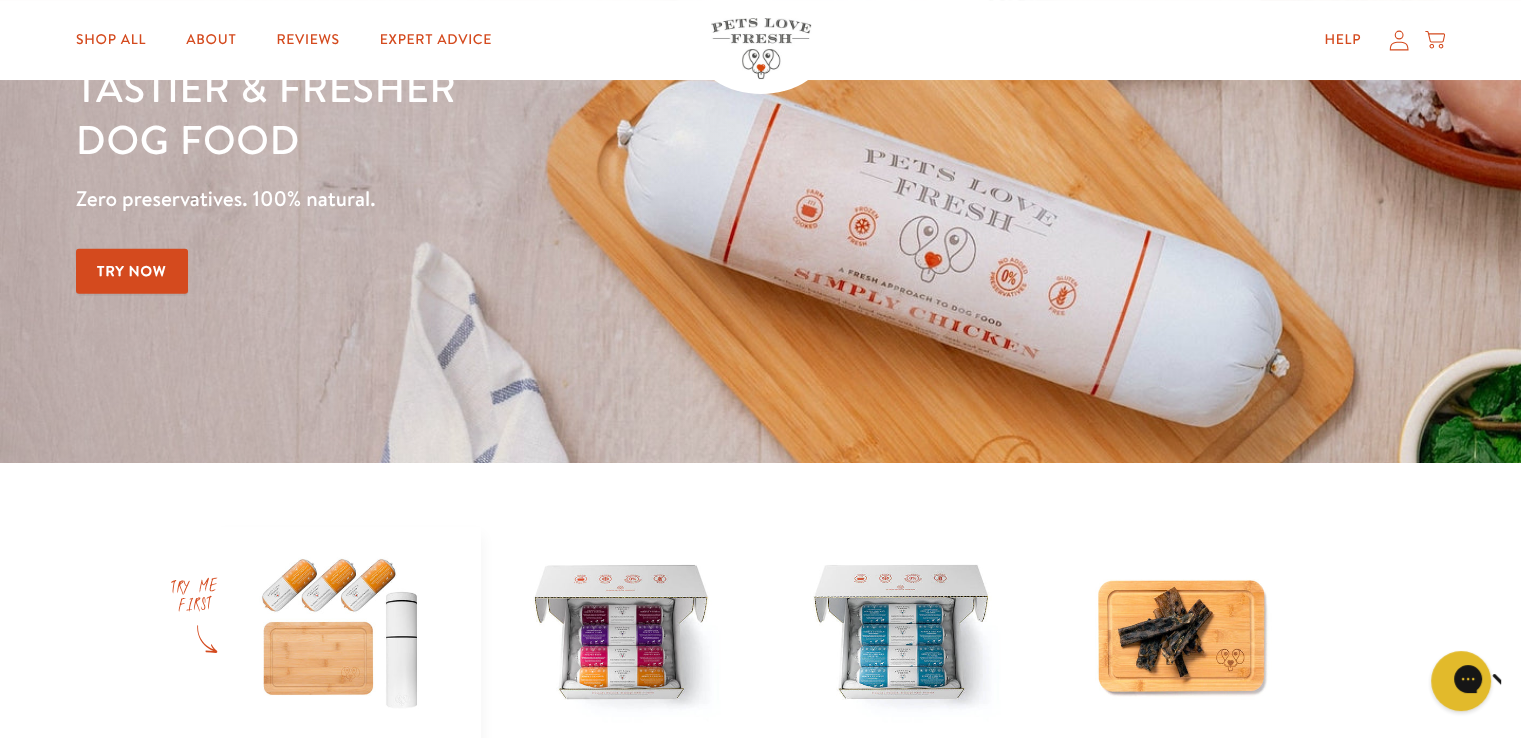 click on "Try Now" at bounding box center [132, 271] 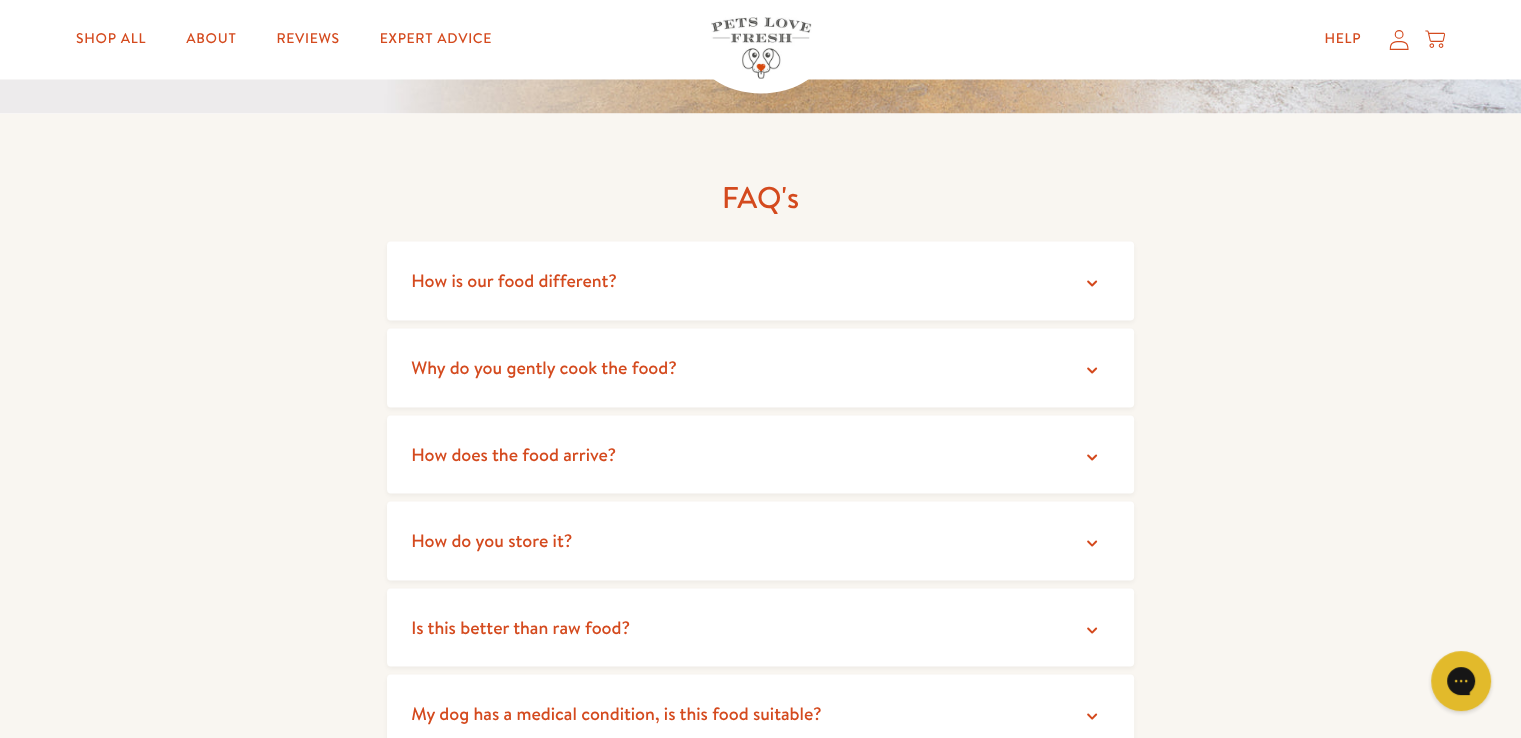 scroll, scrollTop: 3600, scrollLeft: 0, axis: vertical 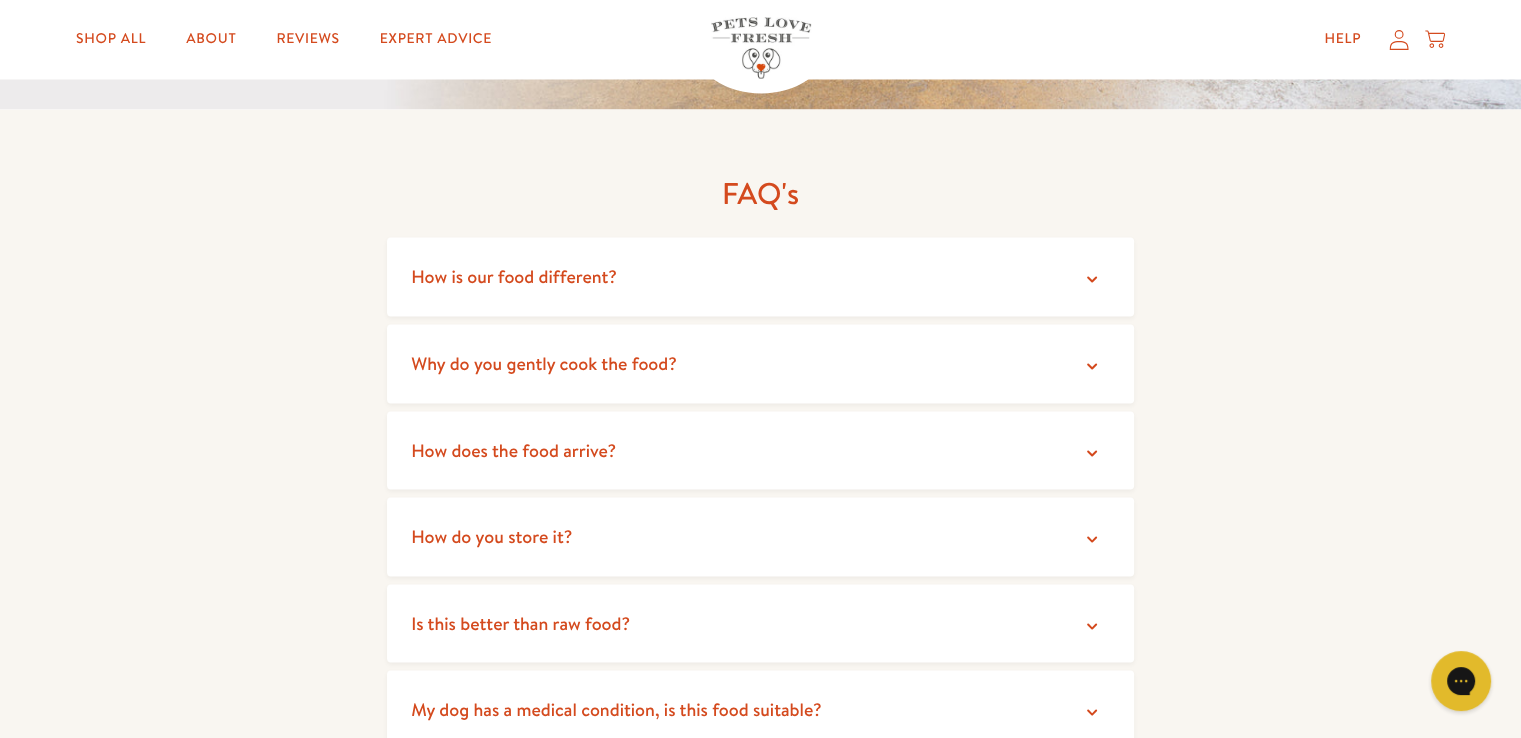 click 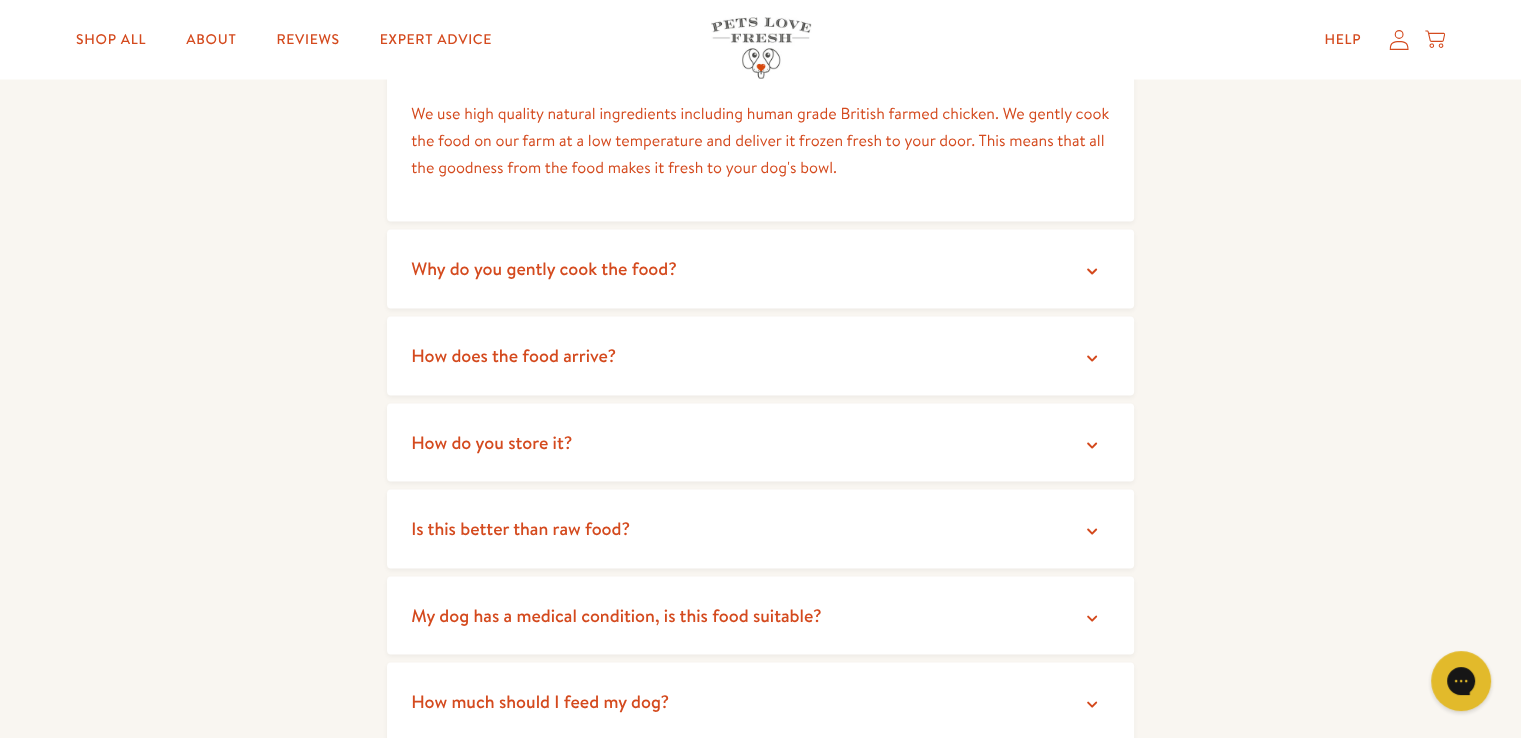 scroll, scrollTop: 3900, scrollLeft: 0, axis: vertical 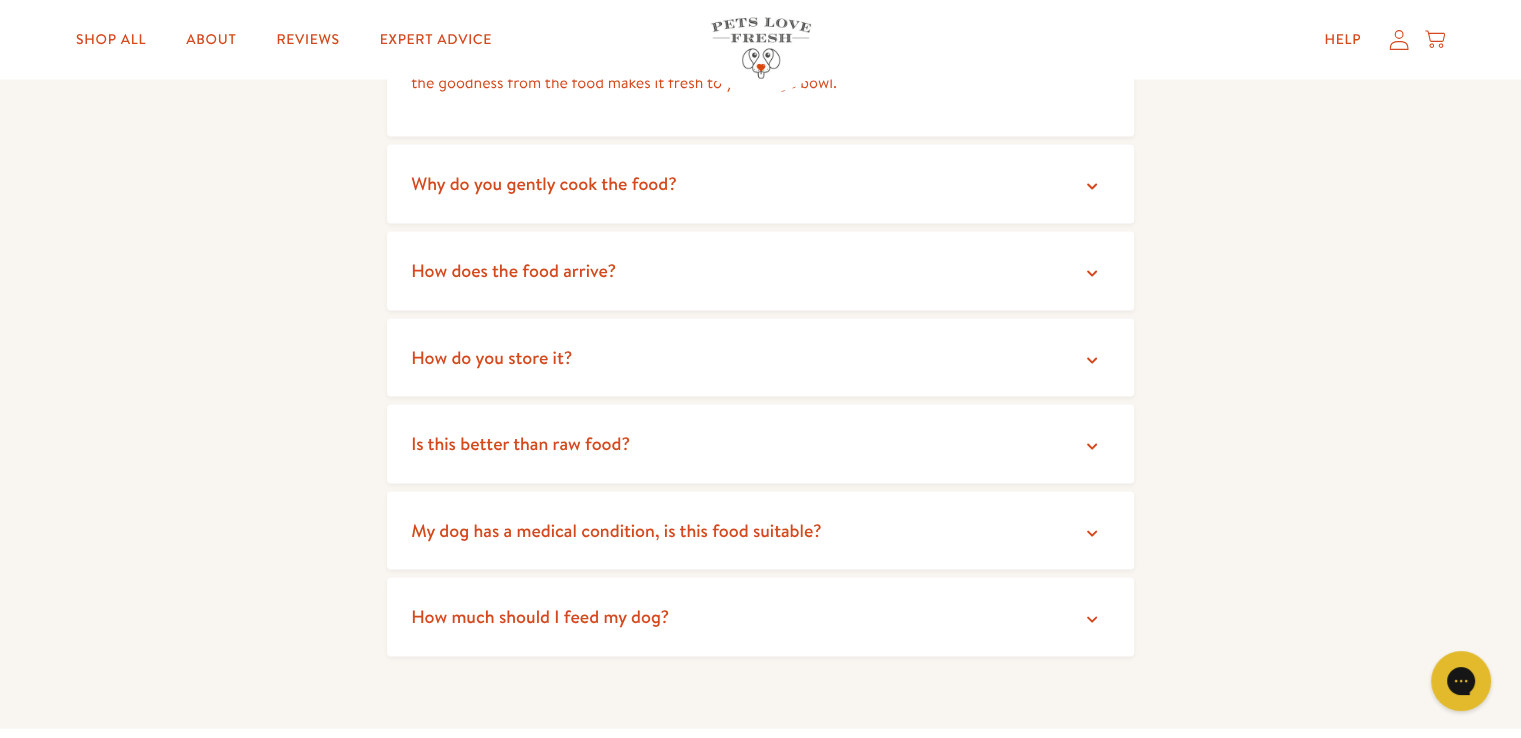 click 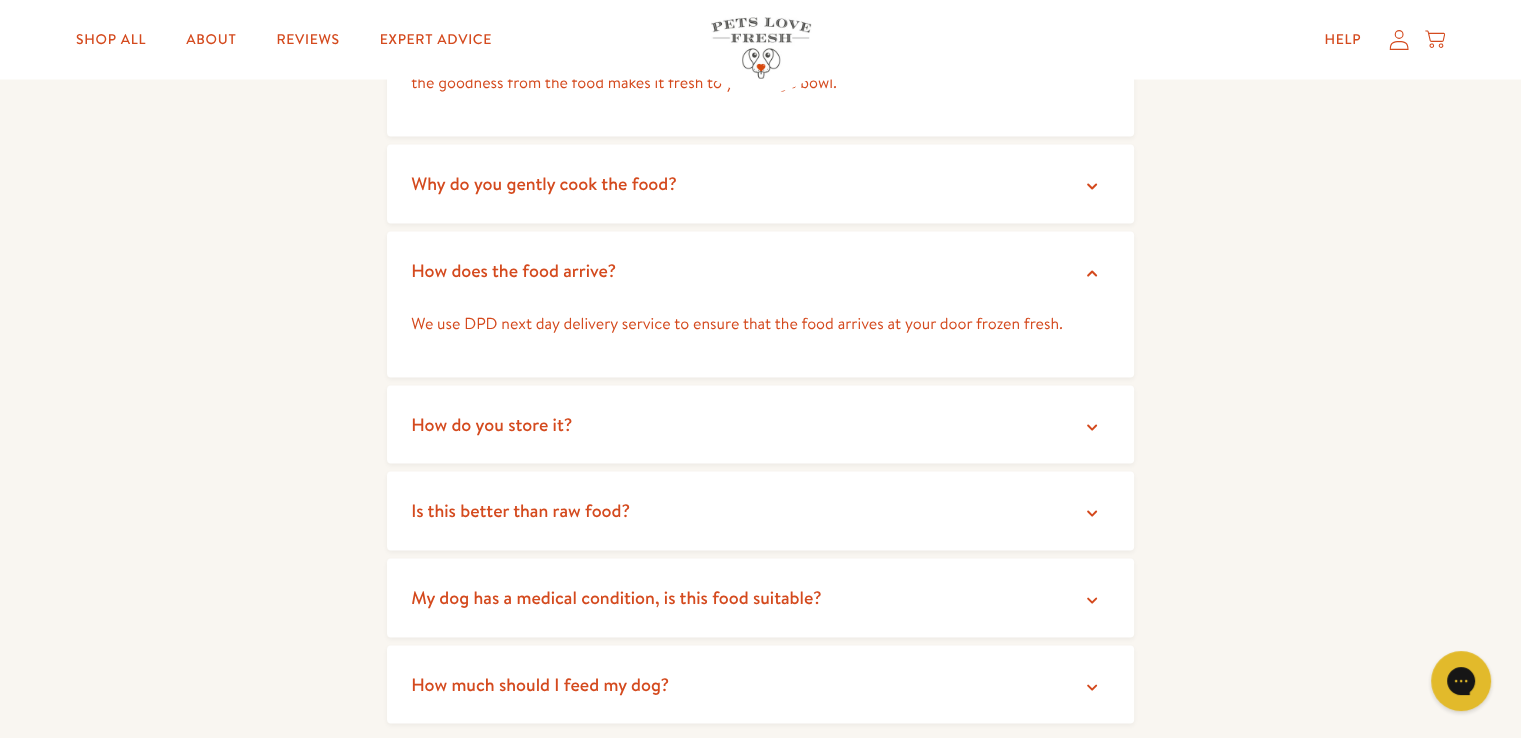 click 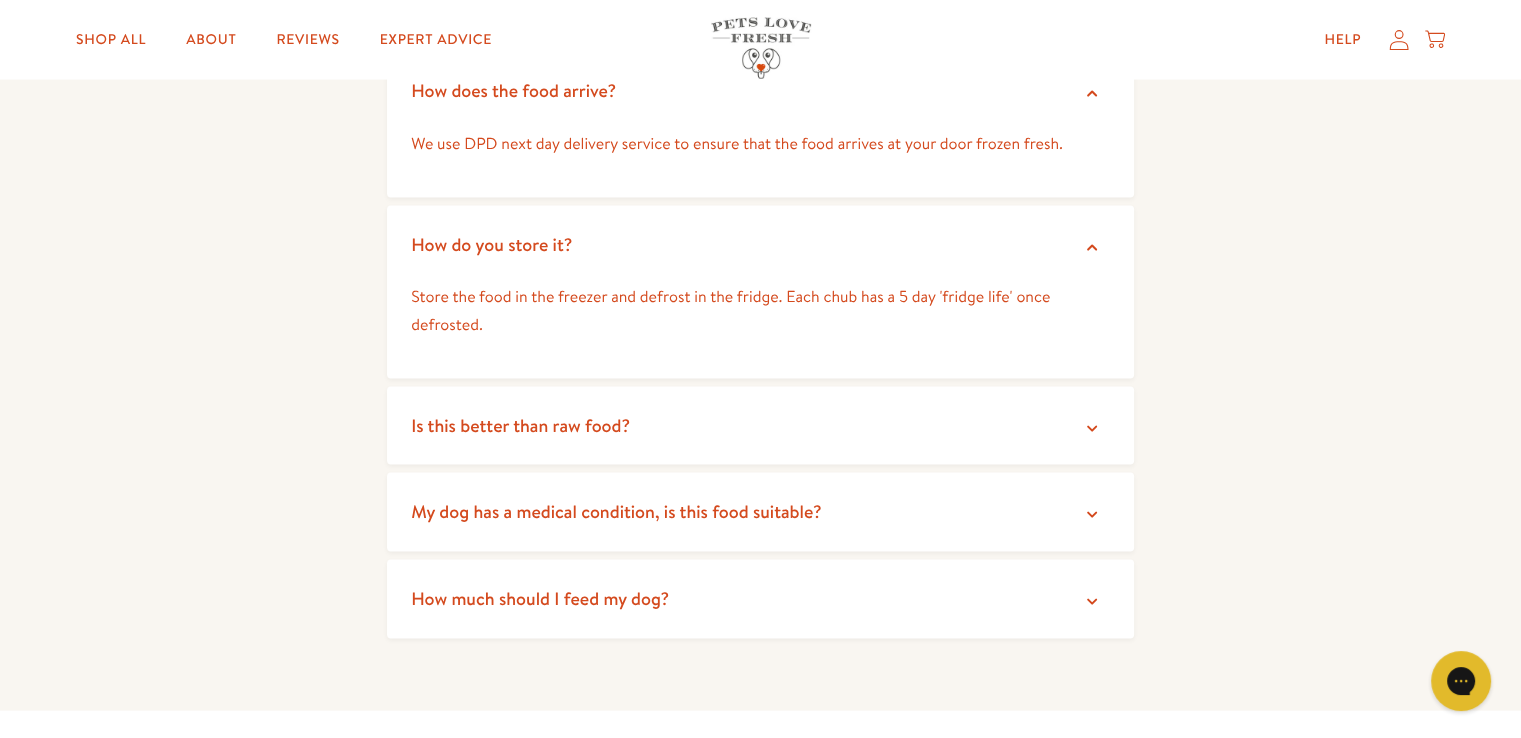 scroll, scrollTop: 4100, scrollLeft: 0, axis: vertical 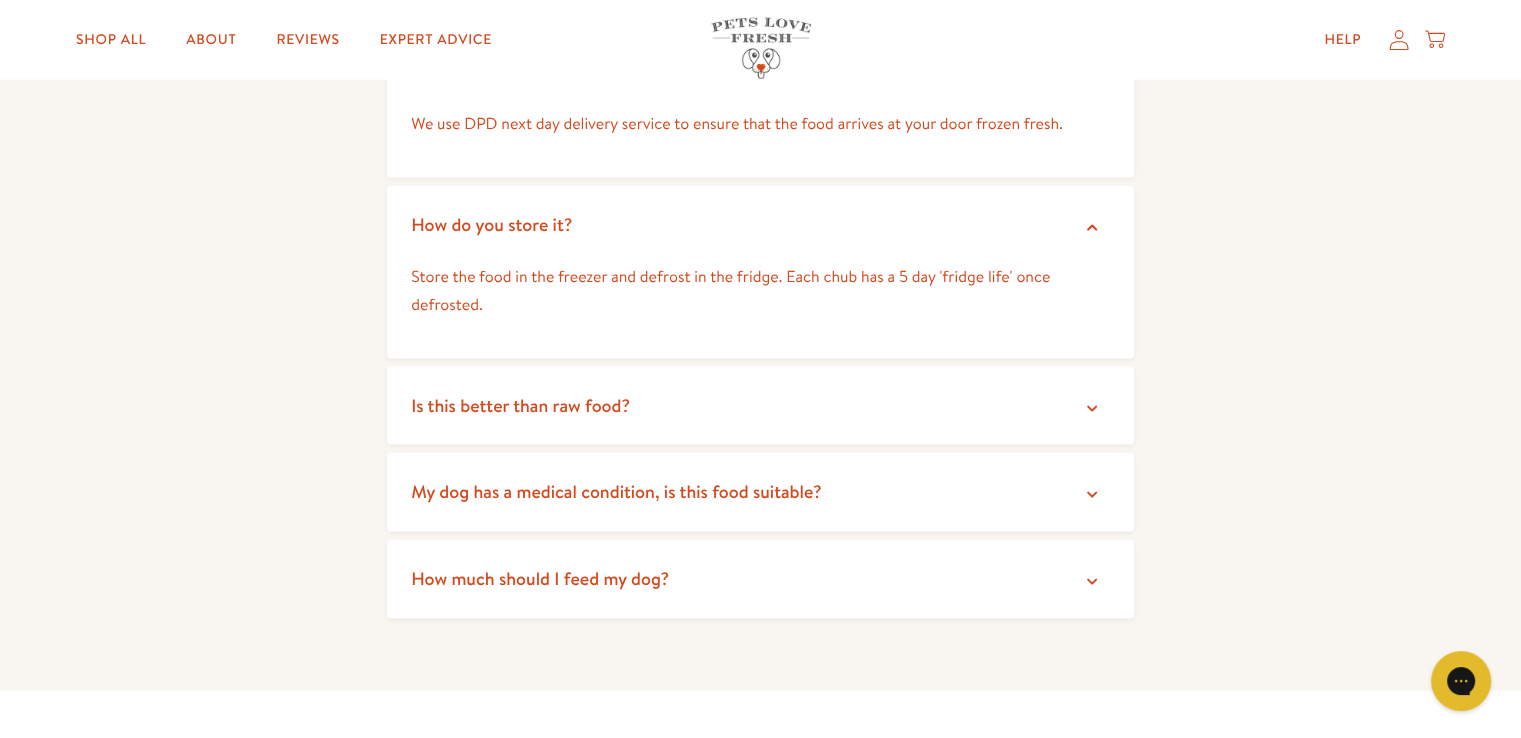 click 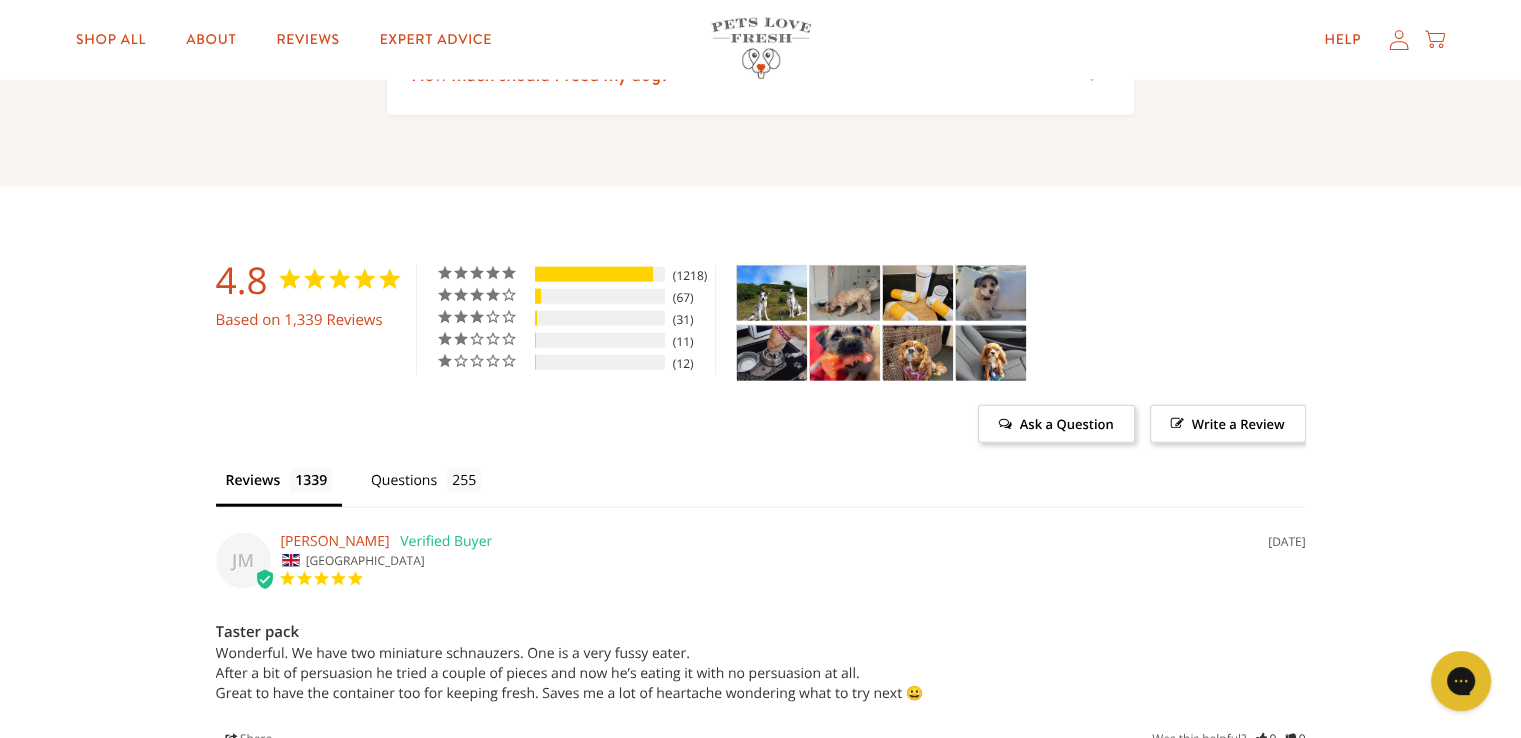 scroll, scrollTop: 4800, scrollLeft: 0, axis: vertical 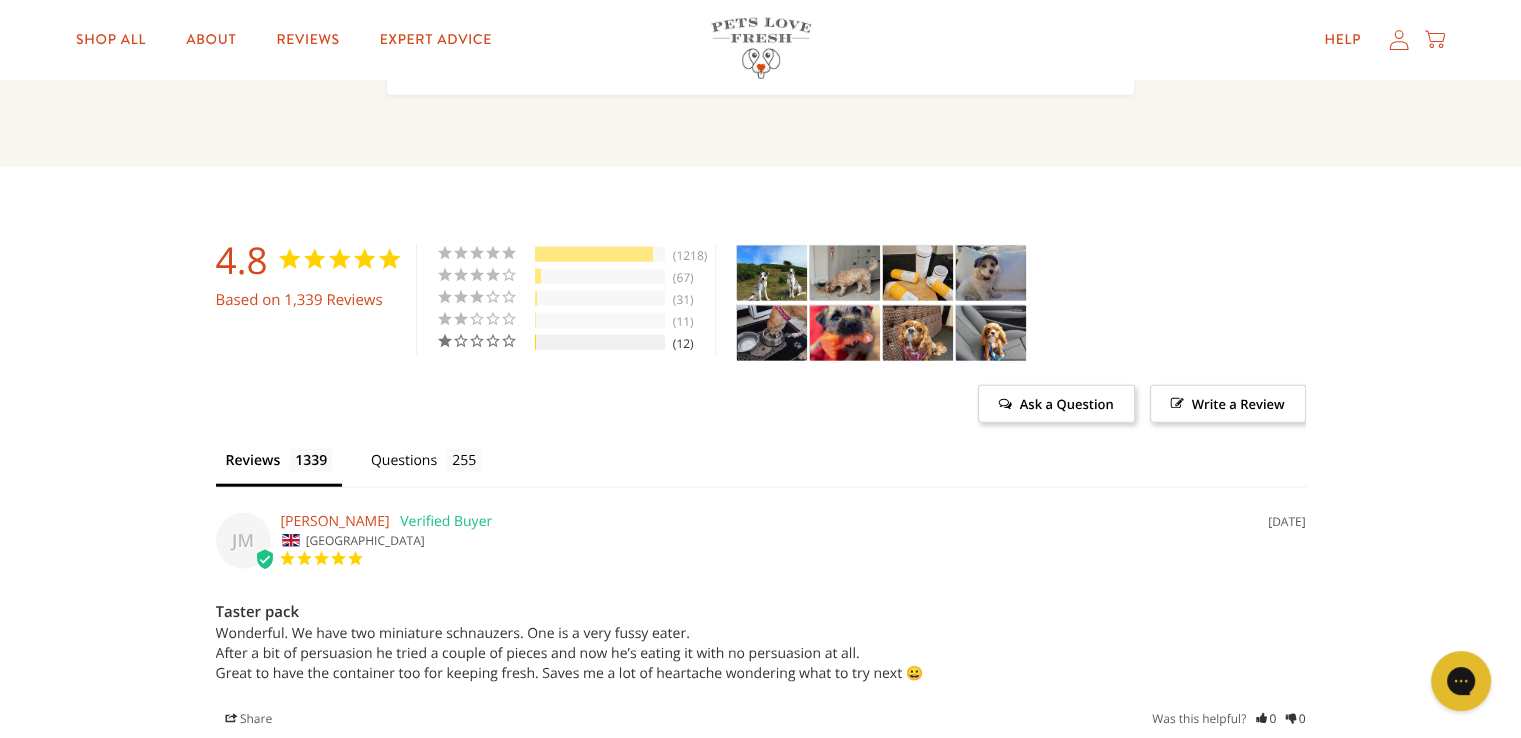 click on "1 ★" at bounding box center [484, 341] 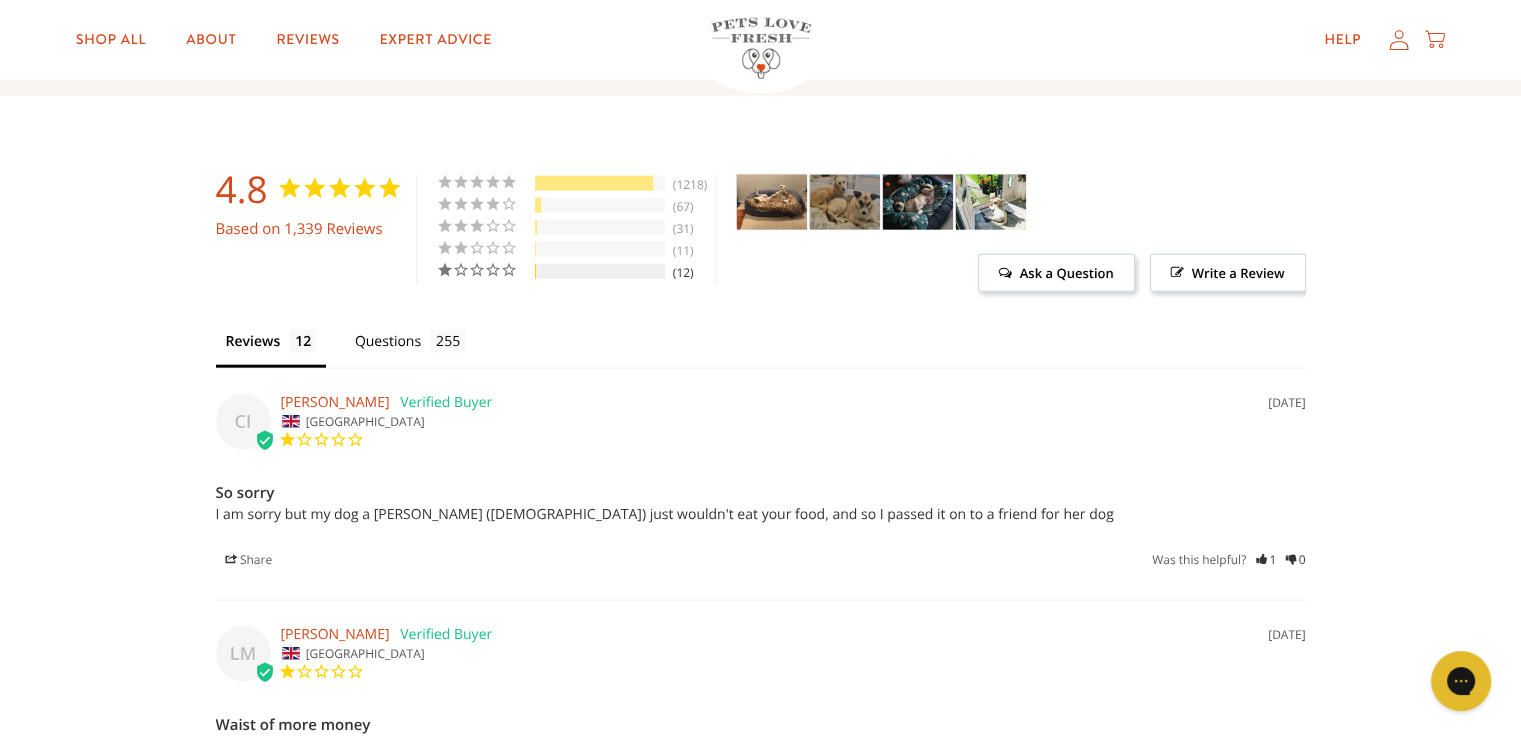 scroll, scrollTop: 4588, scrollLeft: 0, axis: vertical 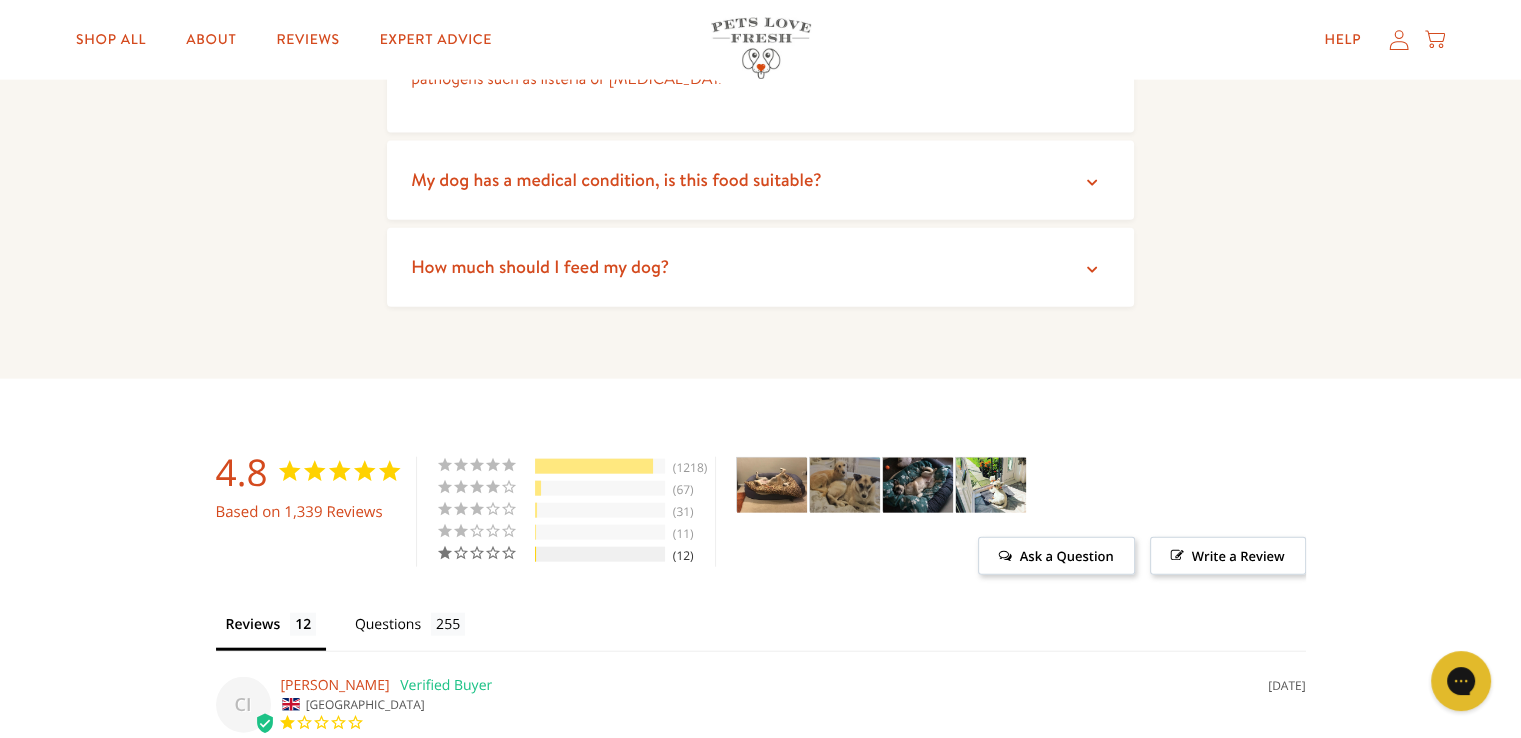 click on "1%" at bounding box center (600, 554) 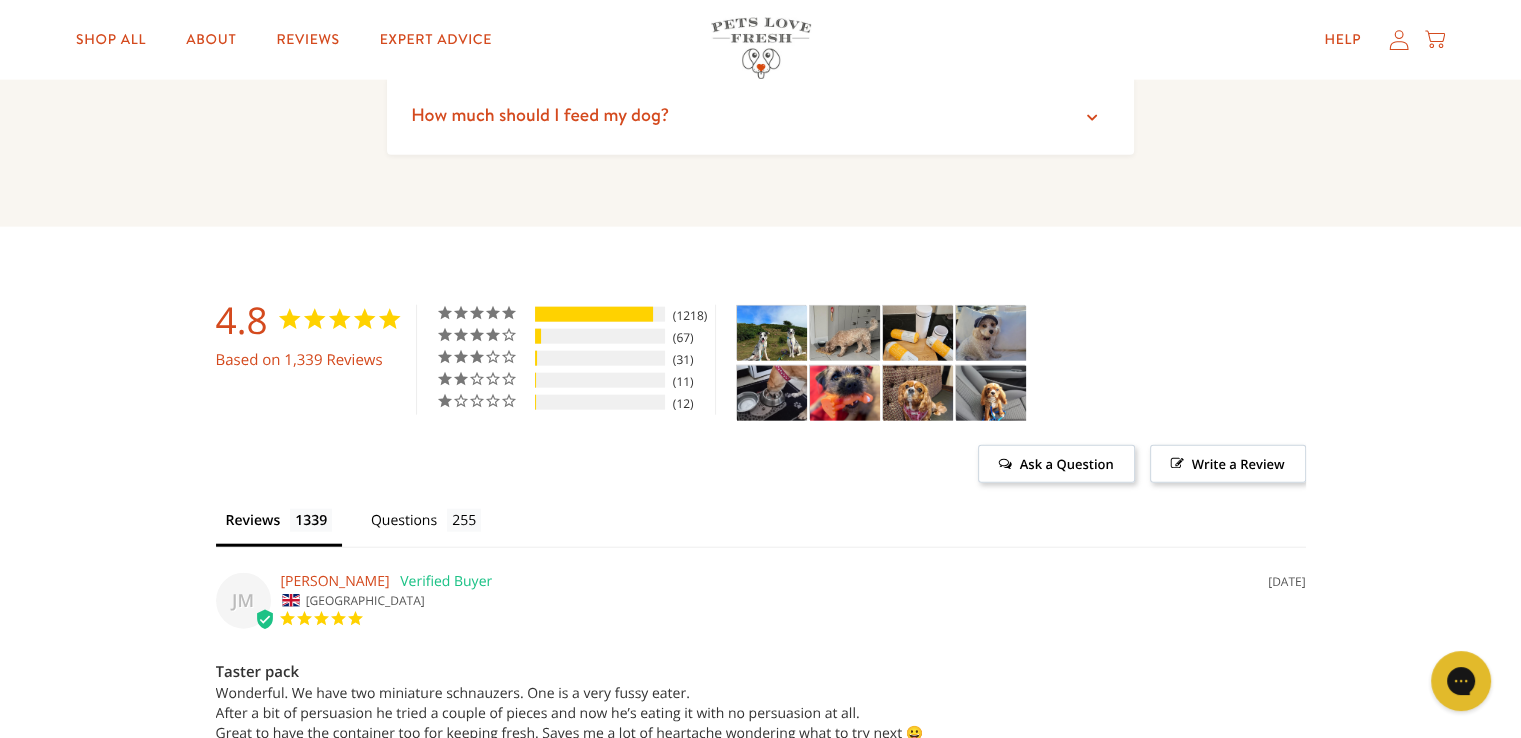 scroll, scrollTop: 4640, scrollLeft: 0, axis: vertical 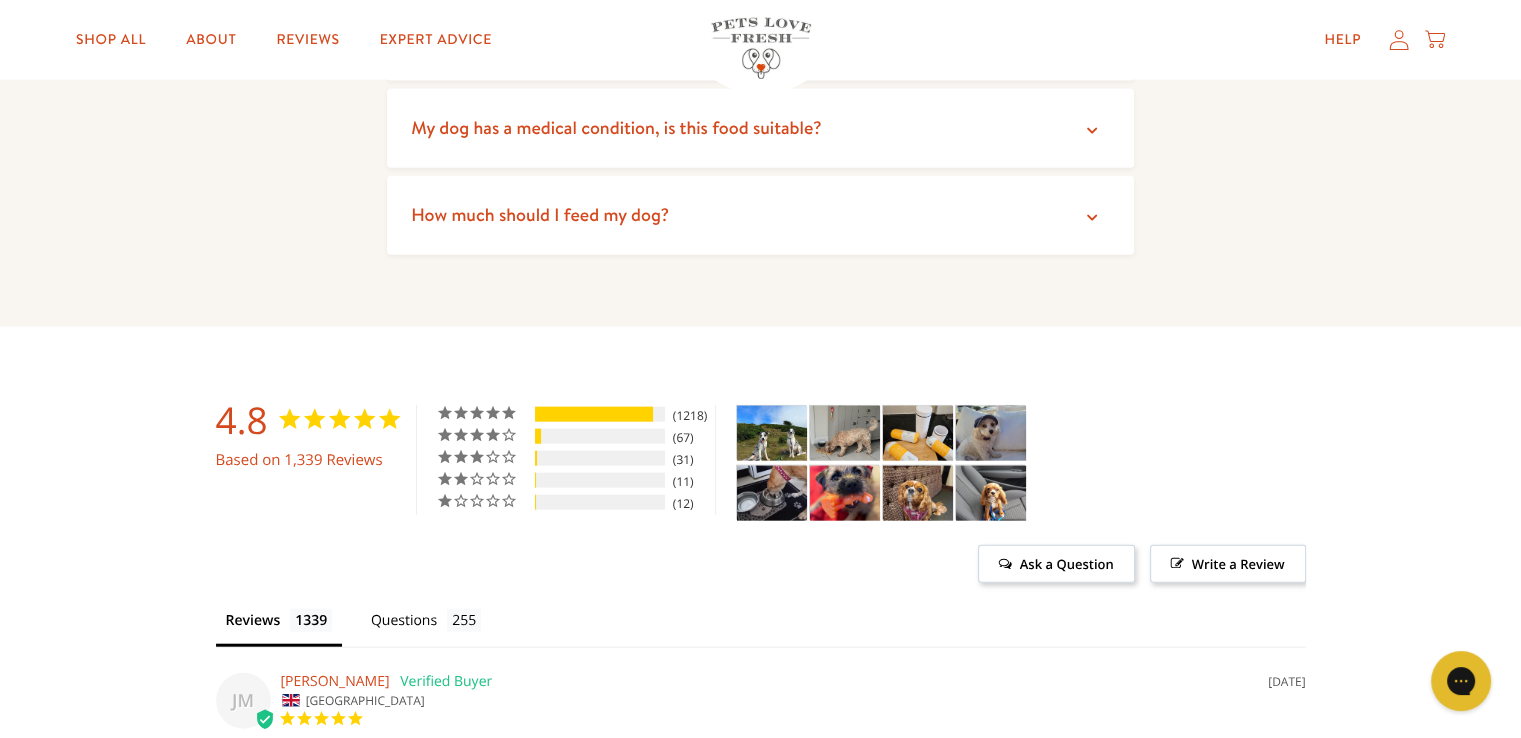 click 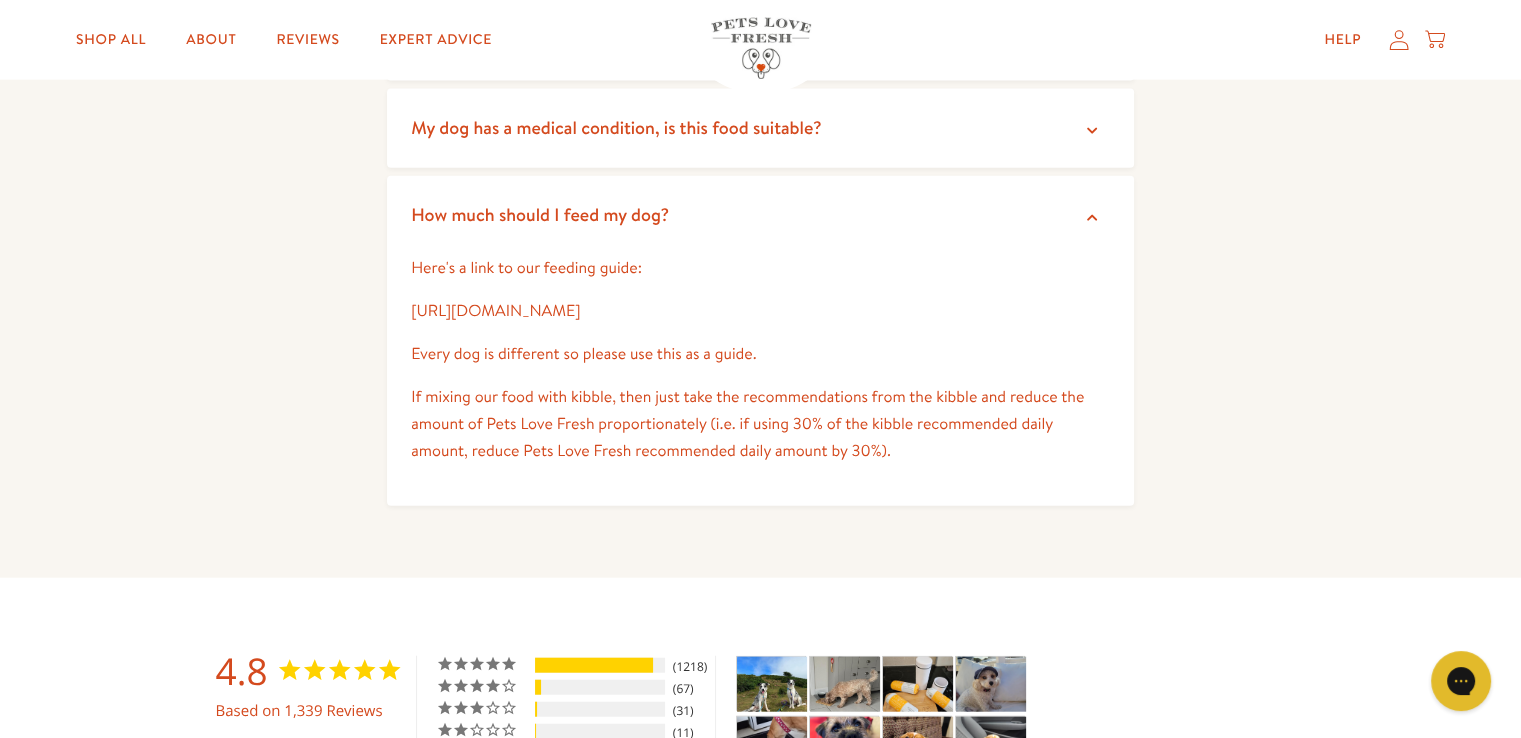 click on "https://petslovefresh.com/pages/feeding-guide" at bounding box center [495, 311] 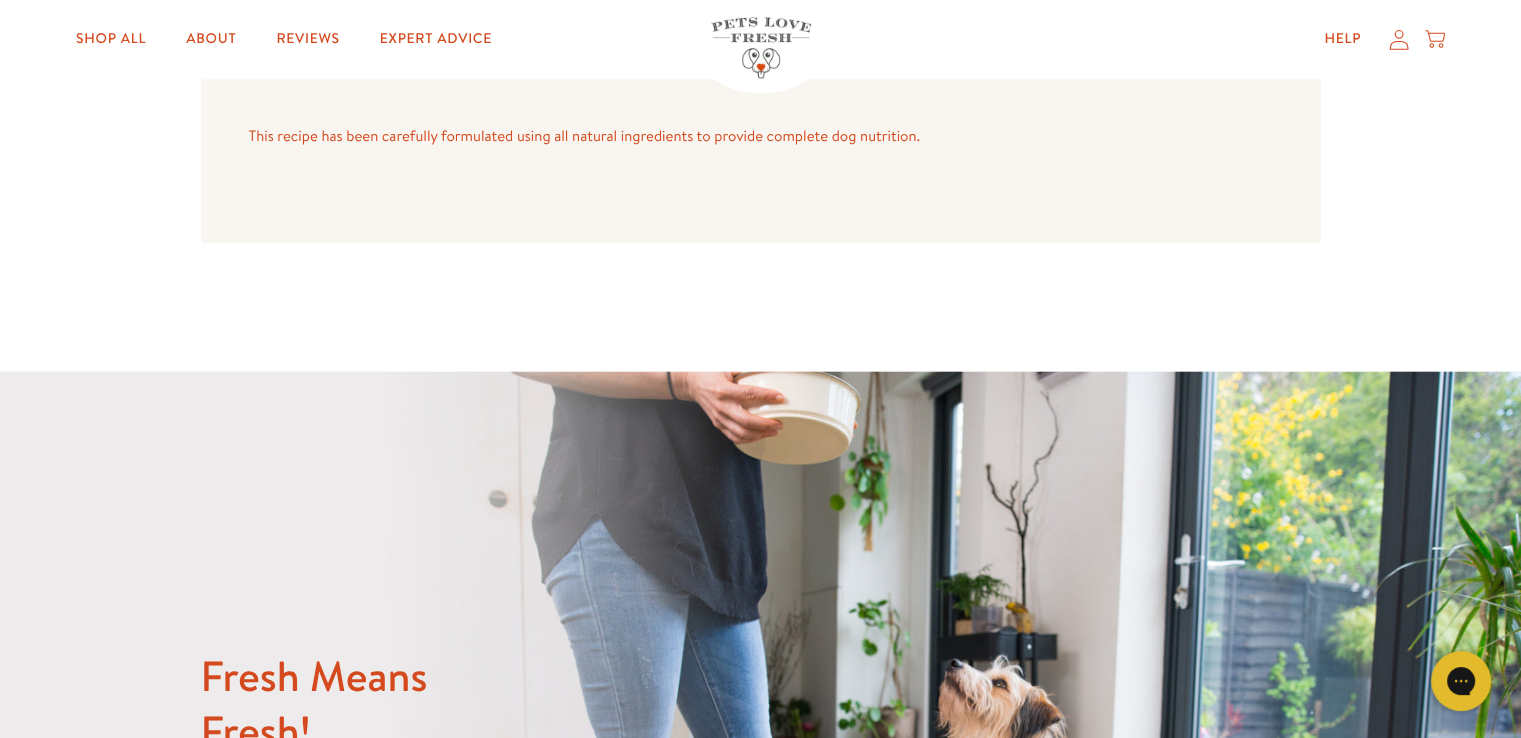 scroll, scrollTop: 2540, scrollLeft: 0, axis: vertical 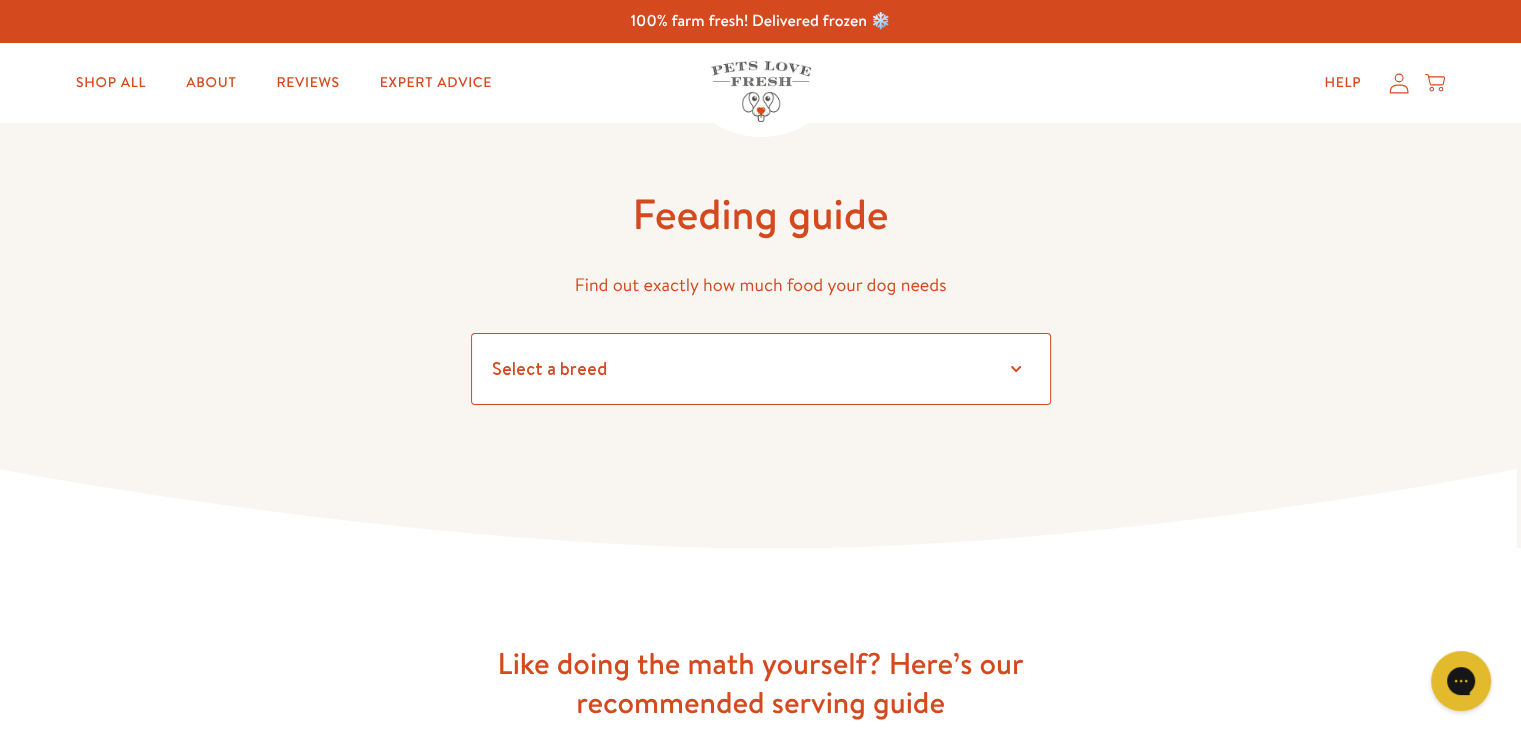 click on "Select a breed
Affenpinscher Afghan hound Airedale terrier Akita Alaskan Malamute American Staffordshire terrier American water spaniel Australian cattle dog Australian shepherd Australian terrier Basenji Basset hound Beagle Bearded collie Bedlington terrier Bernese mountain dog Bichon frise black and tan coonhound Bloodhound Border collie Border terrier Borzoi Boston terrier Bouvier des Flandres Boxer [PERSON_NAME] Brussels griffon Bull terrier Bulldog Bullmastiff Cairn terrier Canaan dog Cavalier [PERSON_NAME] Chesapeake Bay retriever Chihuahua Chinese crested Chinese shar-[PERSON_NAME] chow Clumber spaniel Cocker spaniel Collie Curly-coated retriever Dachshund Dalmatian Doberman pinscher English cocker spaniel English setter English springer spaniel English toy spaniel Eskimo dog Finnish spitz Flat-coated retriever Fox terrier Foxhound French bulldog German shepherd German shorthaired pointer German wirehaired pointer Golden retriever [PERSON_NAME] Great [PERSON_NAME] Pug" at bounding box center [761, 369] 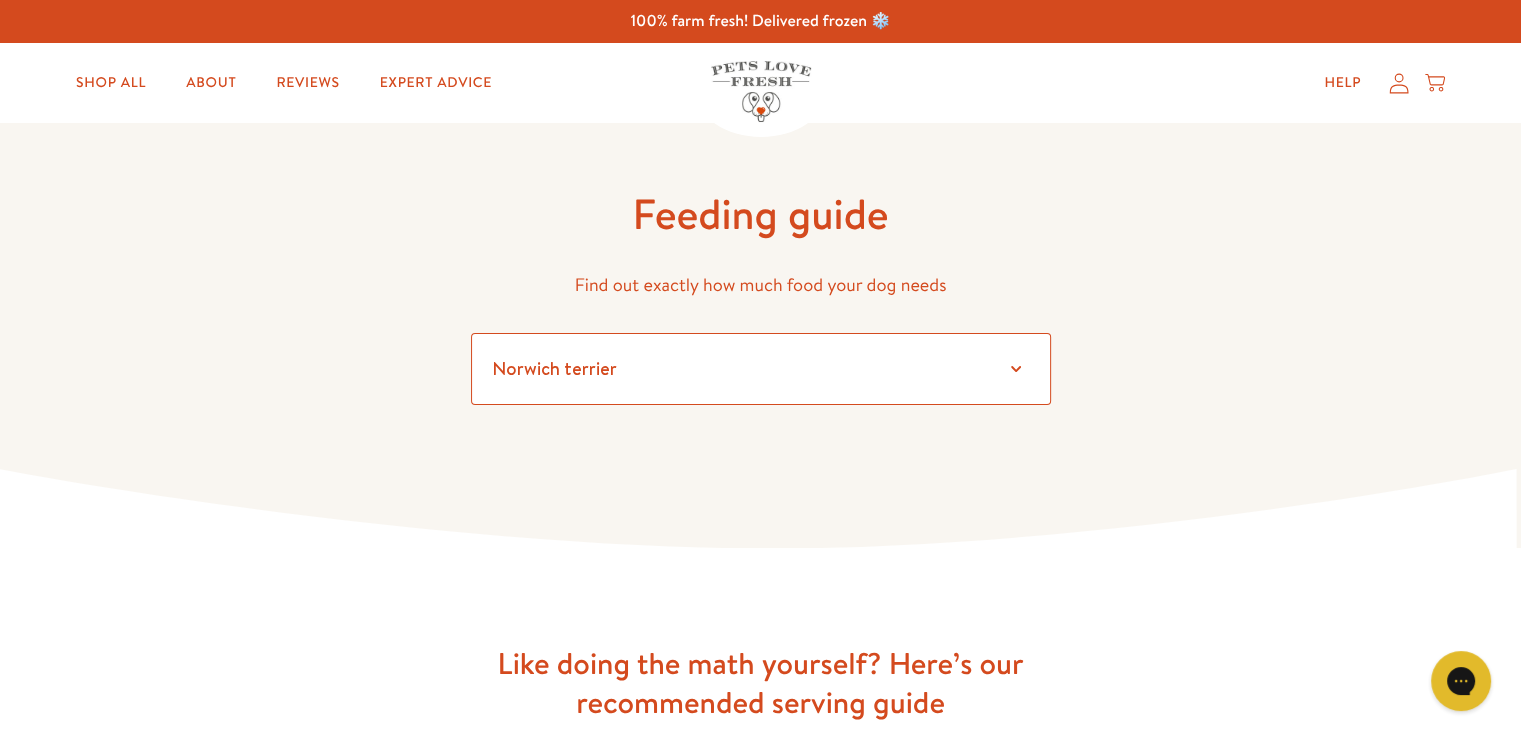 click on "Select a breed
Affenpinscher Afghan hound Airedale terrier Akita Alaskan Malamute American Staffordshire terrier American water spaniel Australian cattle dog Australian shepherd Australian terrier Basenji Basset hound Beagle Bearded collie Bedlington terrier Bernese mountain dog Bichon frise black and tan coonhound Bloodhound Border collie Border terrier Borzoi Boston terrier Bouvier des Flandres Boxer [PERSON_NAME] Brussels griffon Bull terrier Bulldog Bullmastiff Cairn terrier Canaan dog Cavalier [PERSON_NAME] Chesapeake Bay retriever Chihuahua Chinese crested Chinese shar-[PERSON_NAME] chow Clumber spaniel Cocker spaniel Collie Curly-coated retriever Dachshund Dalmatian Doberman pinscher English cocker spaniel English setter English springer spaniel English toy spaniel Eskimo dog Finnish spitz Flat-coated retriever Fox terrier Foxhound French bulldog German shepherd German shorthaired pointer German wirehaired pointer Golden retriever [PERSON_NAME] Great [PERSON_NAME] Pug" at bounding box center [761, 369] 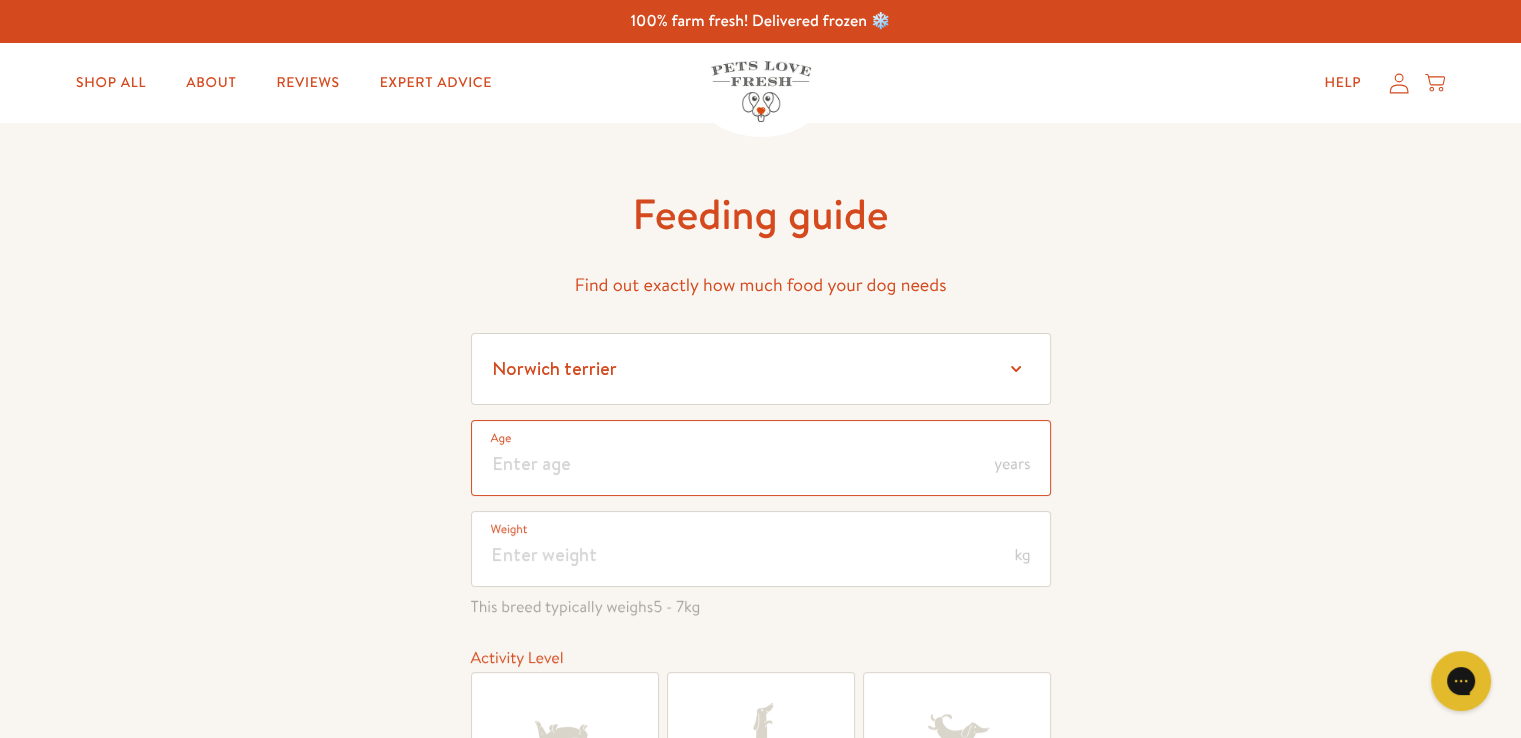 click at bounding box center [761, 458] 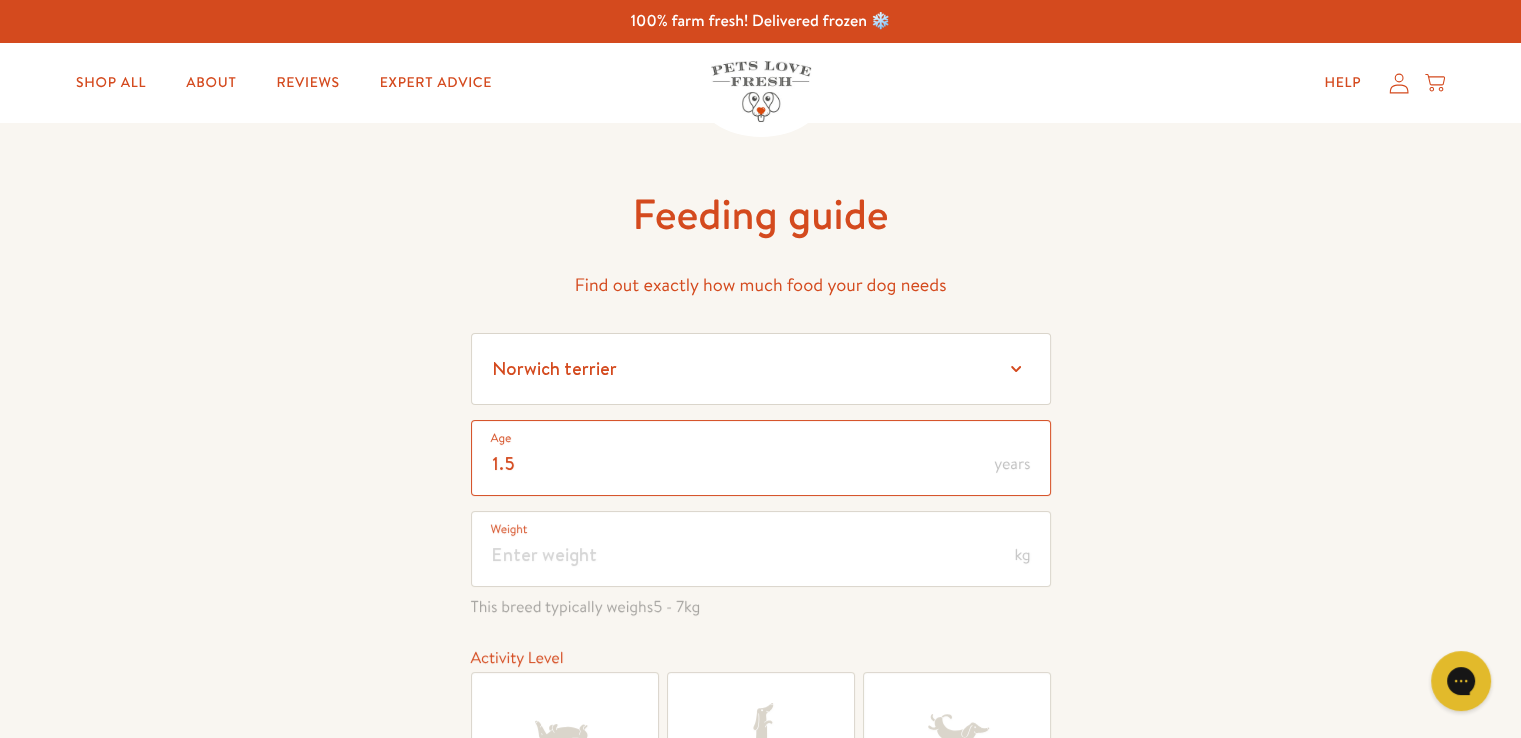 type on "1.5" 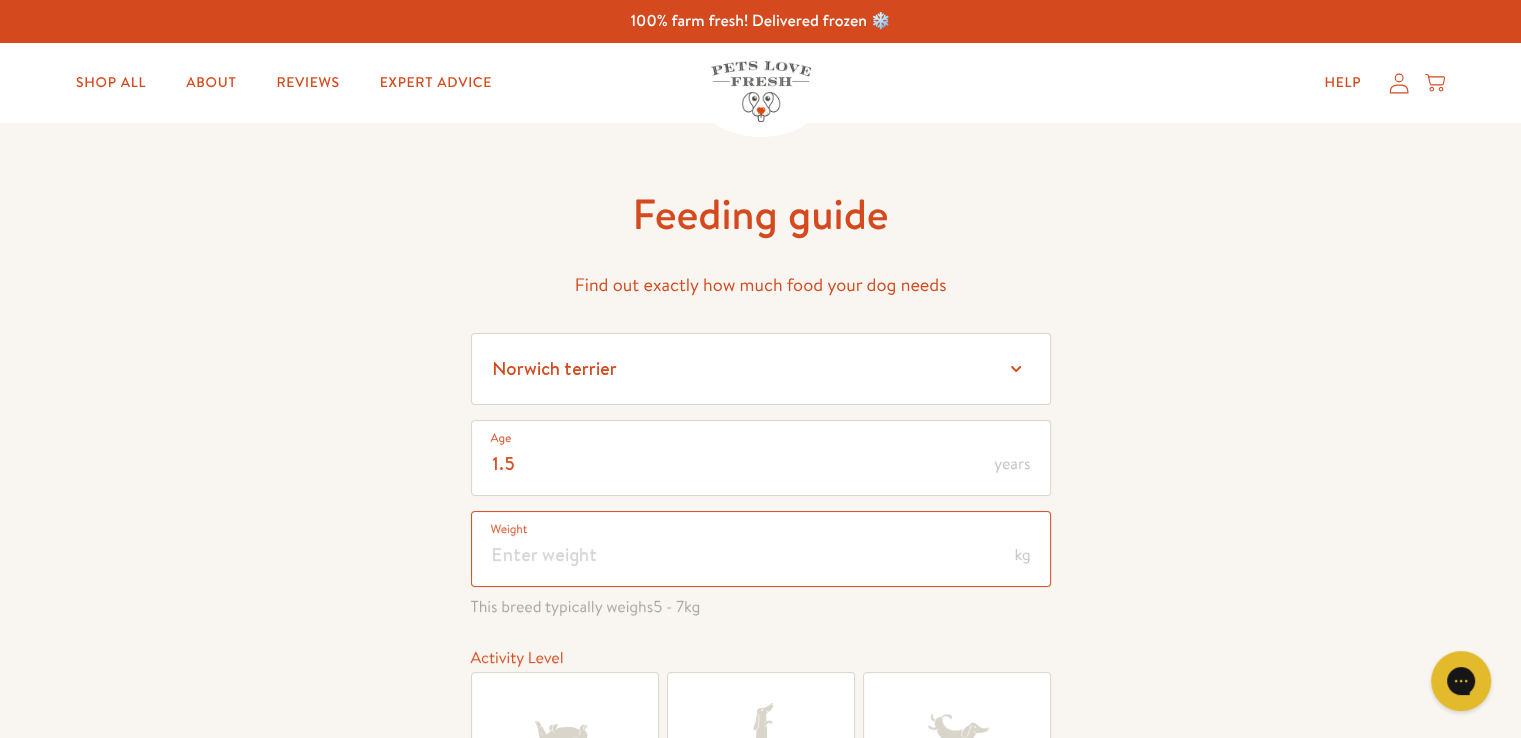 click at bounding box center (761, 549) 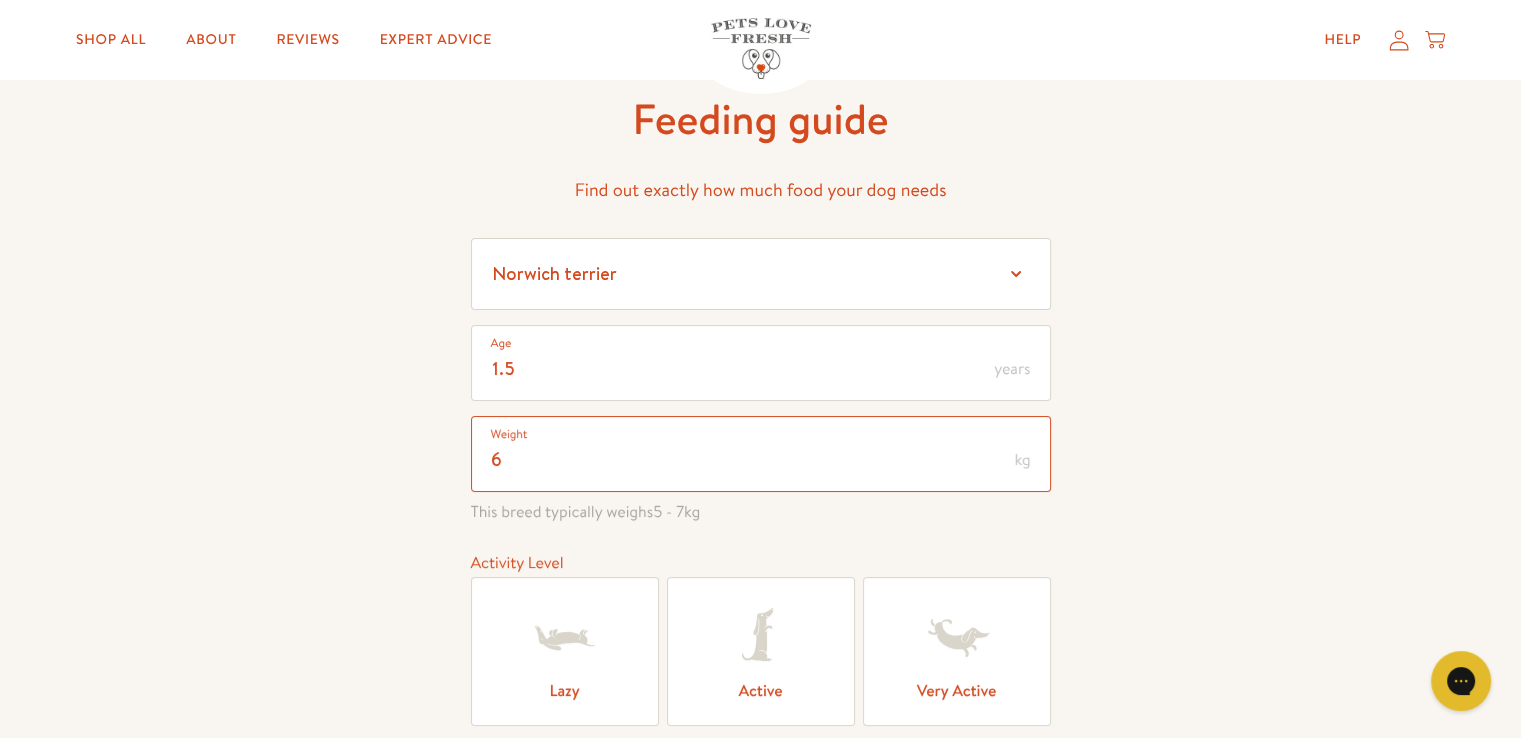 scroll, scrollTop: 200, scrollLeft: 0, axis: vertical 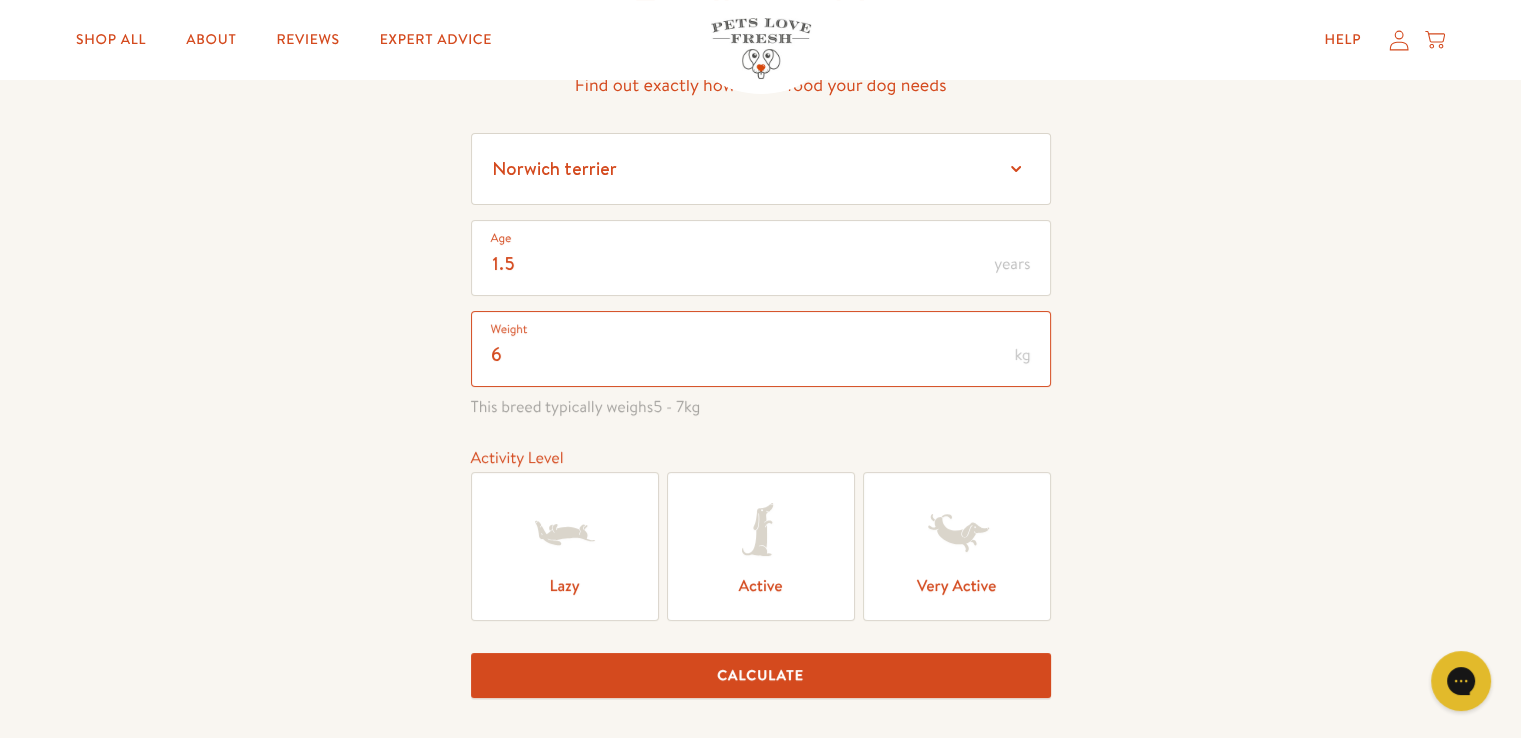type on "6" 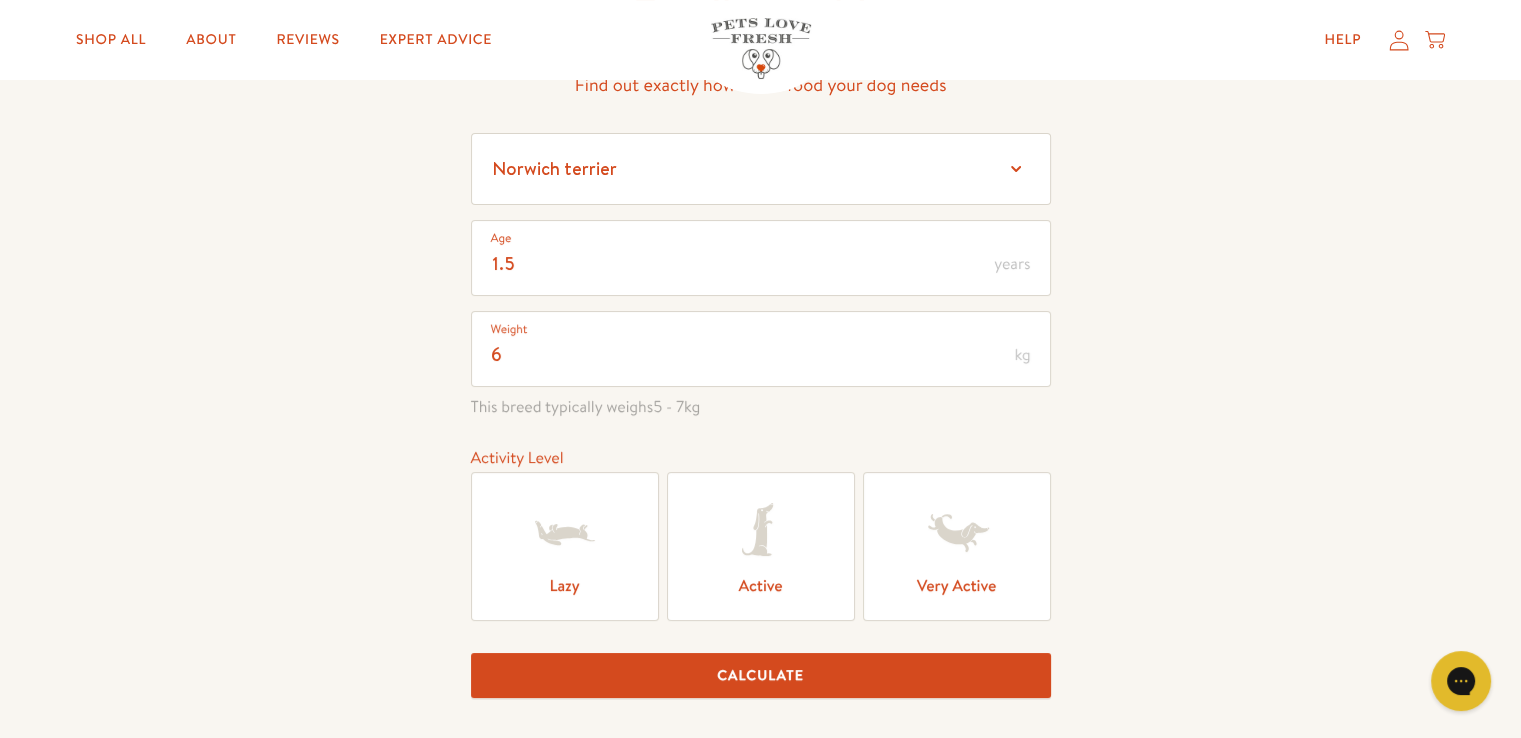 click 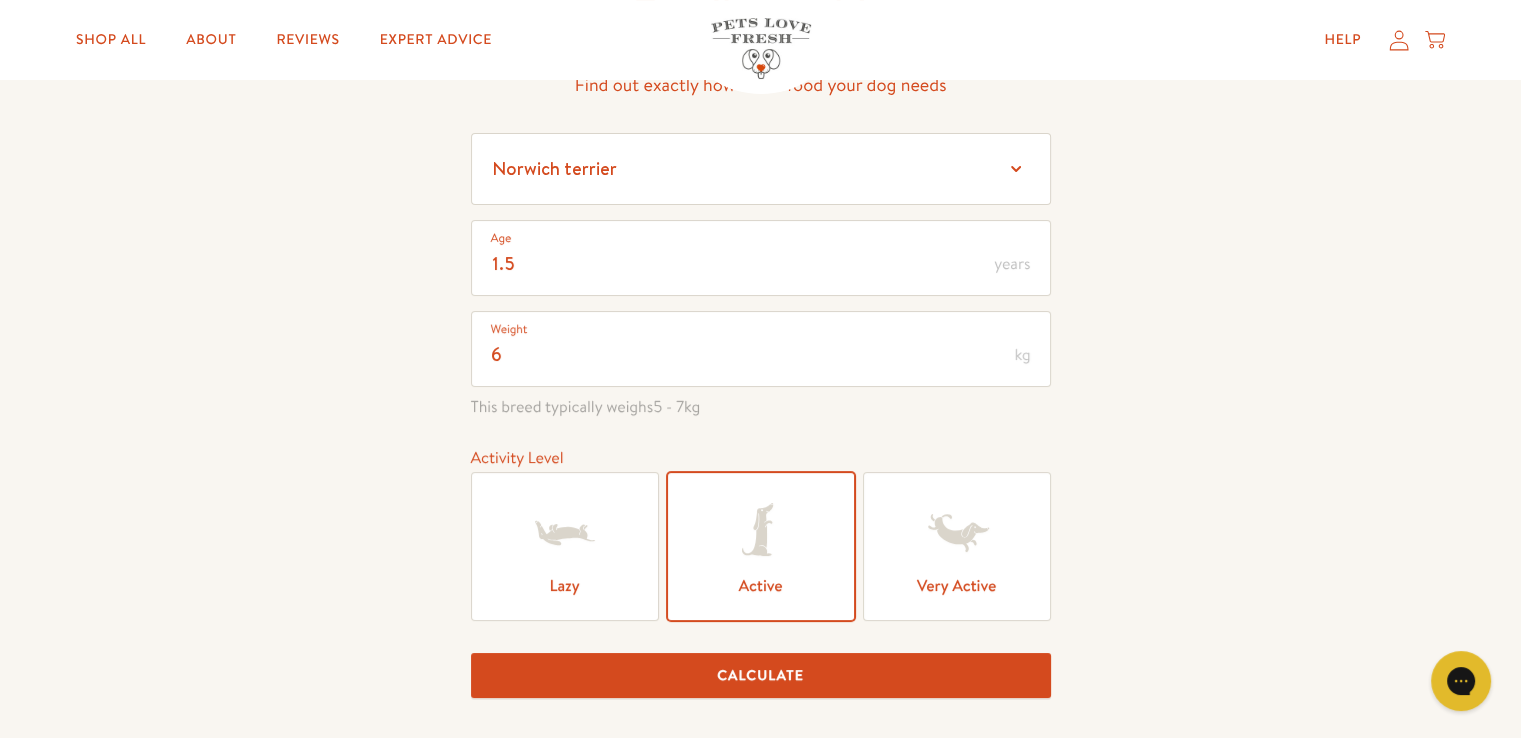 click on "Calculate" at bounding box center [761, 675] 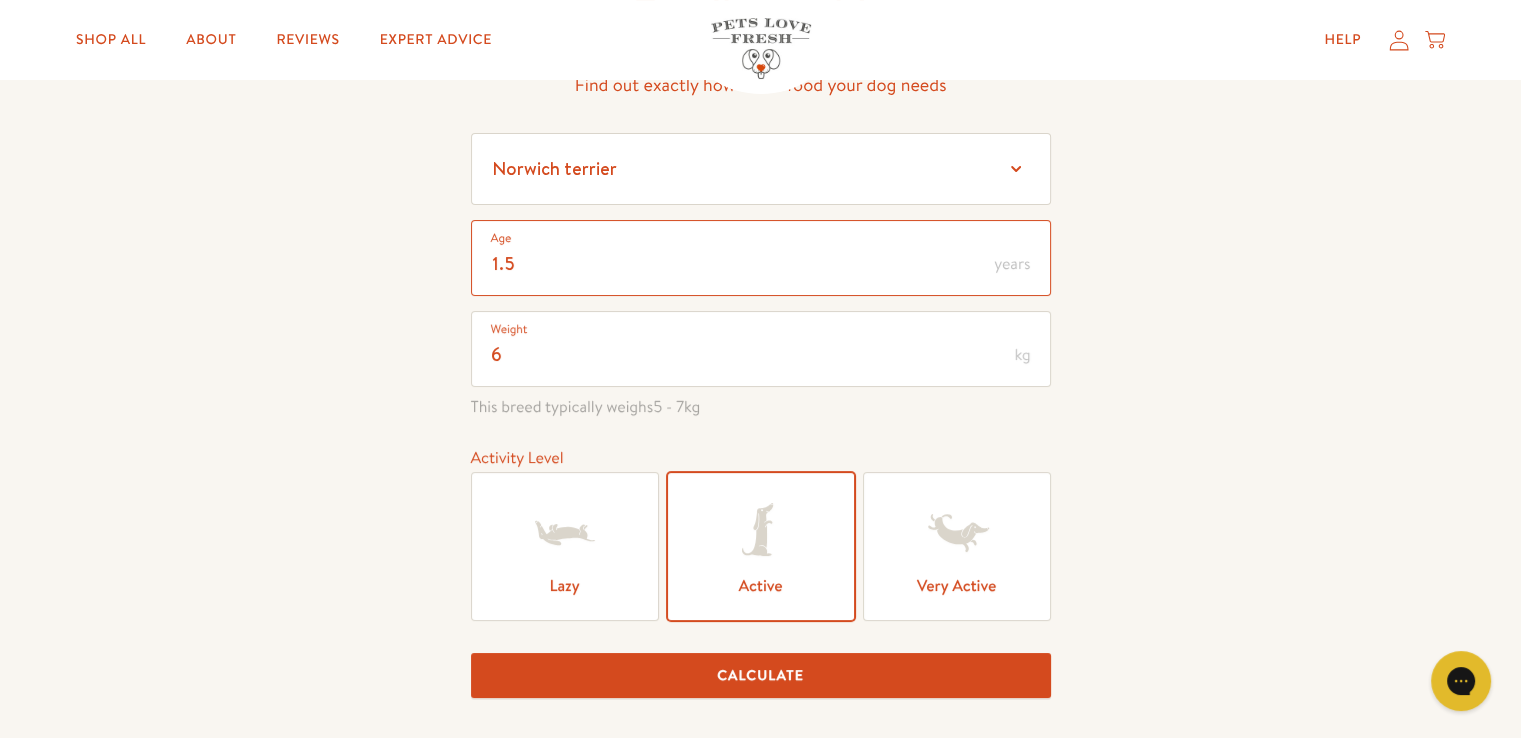 click on "1.5" at bounding box center (761, 258) 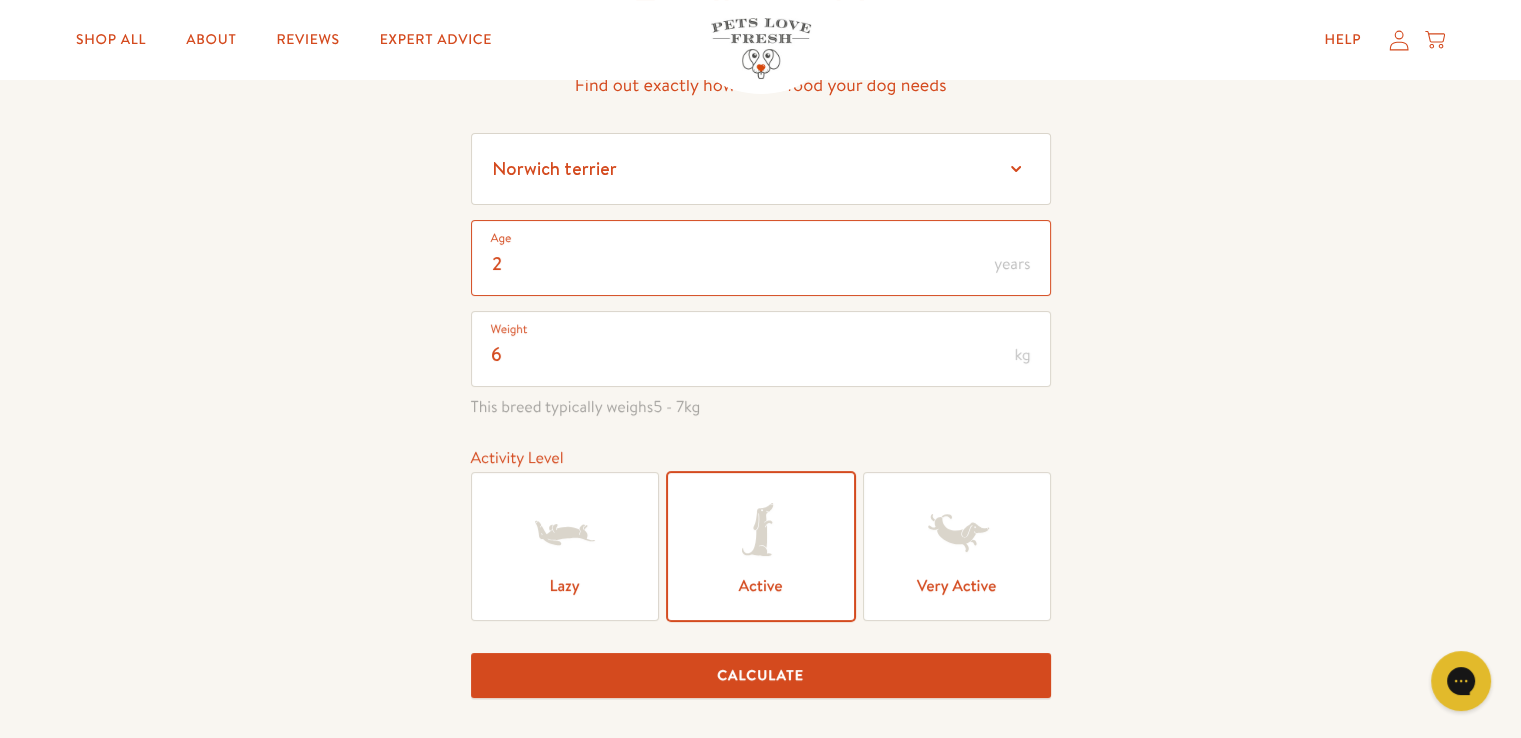type on "2" 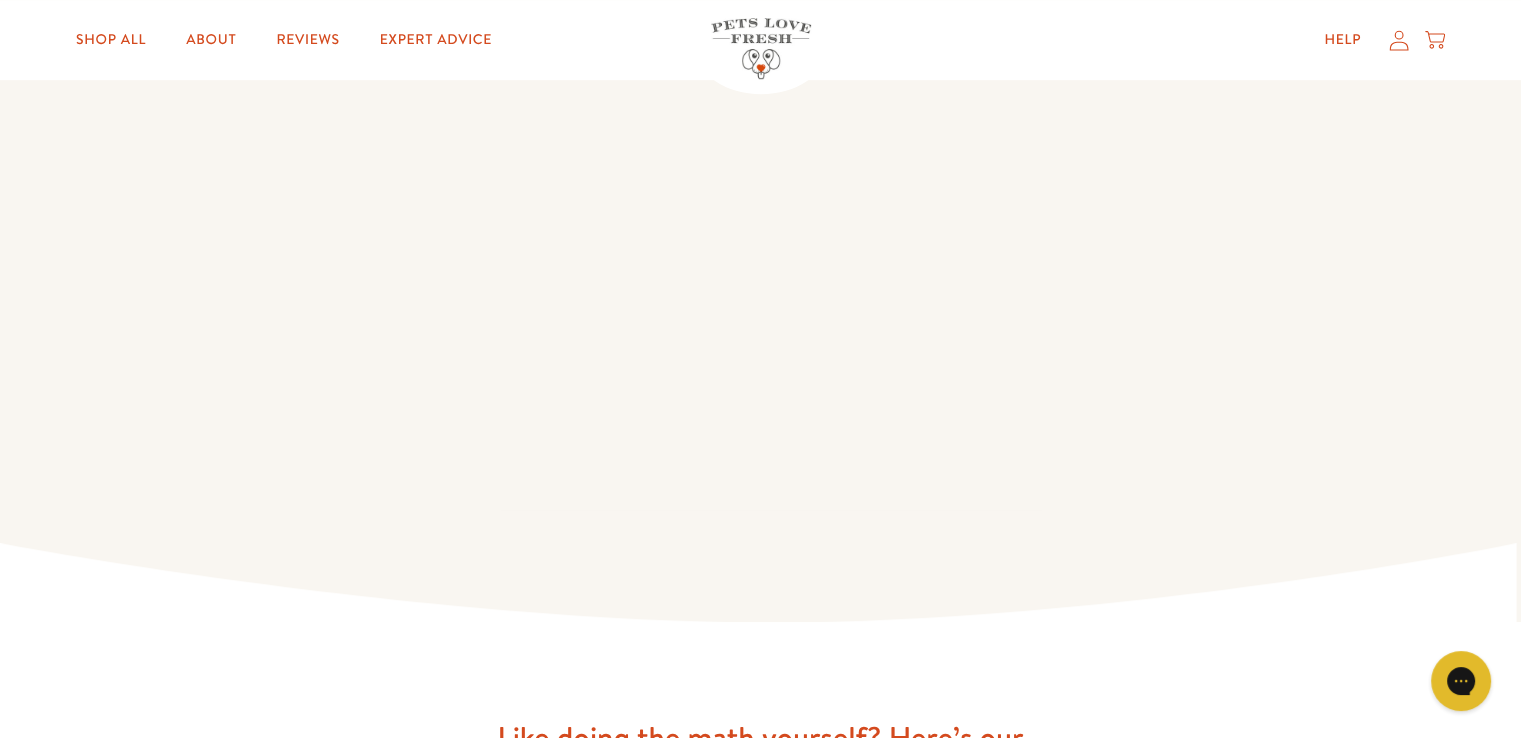 scroll, scrollTop: 1235, scrollLeft: 0, axis: vertical 